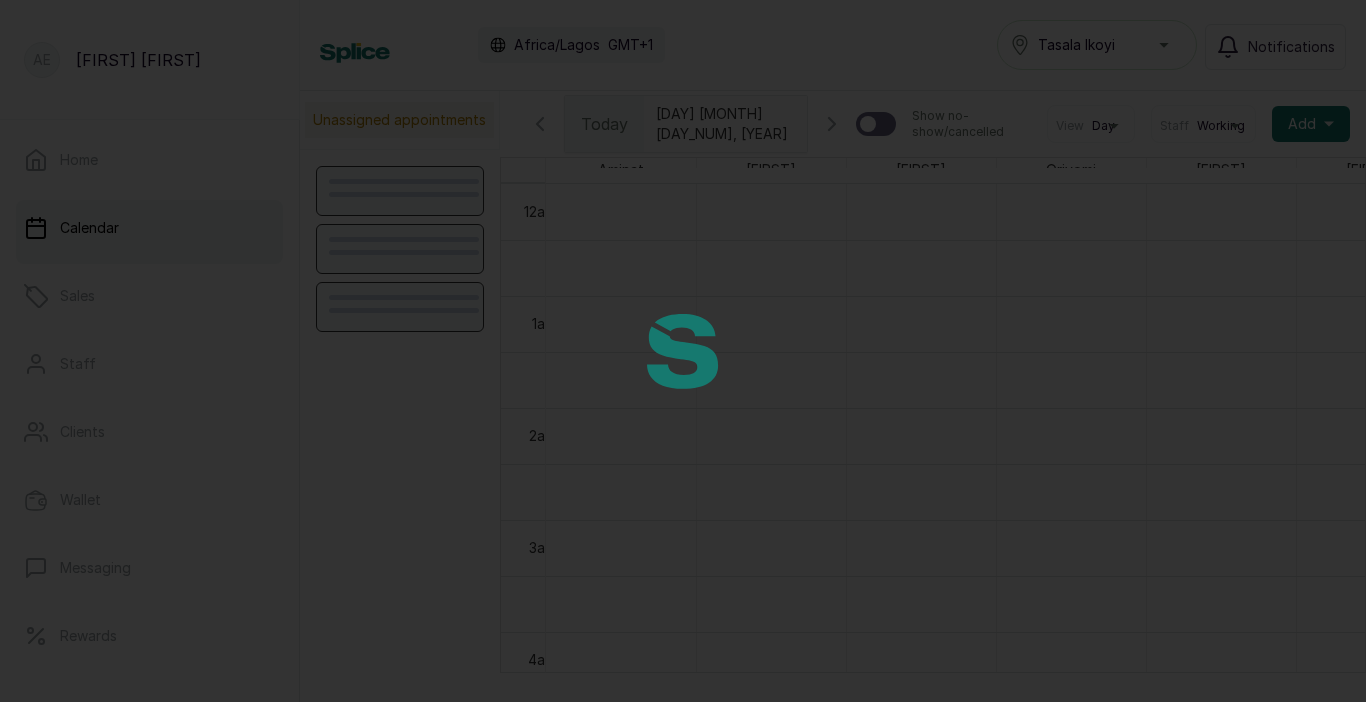 scroll, scrollTop: 0, scrollLeft: 0, axis: both 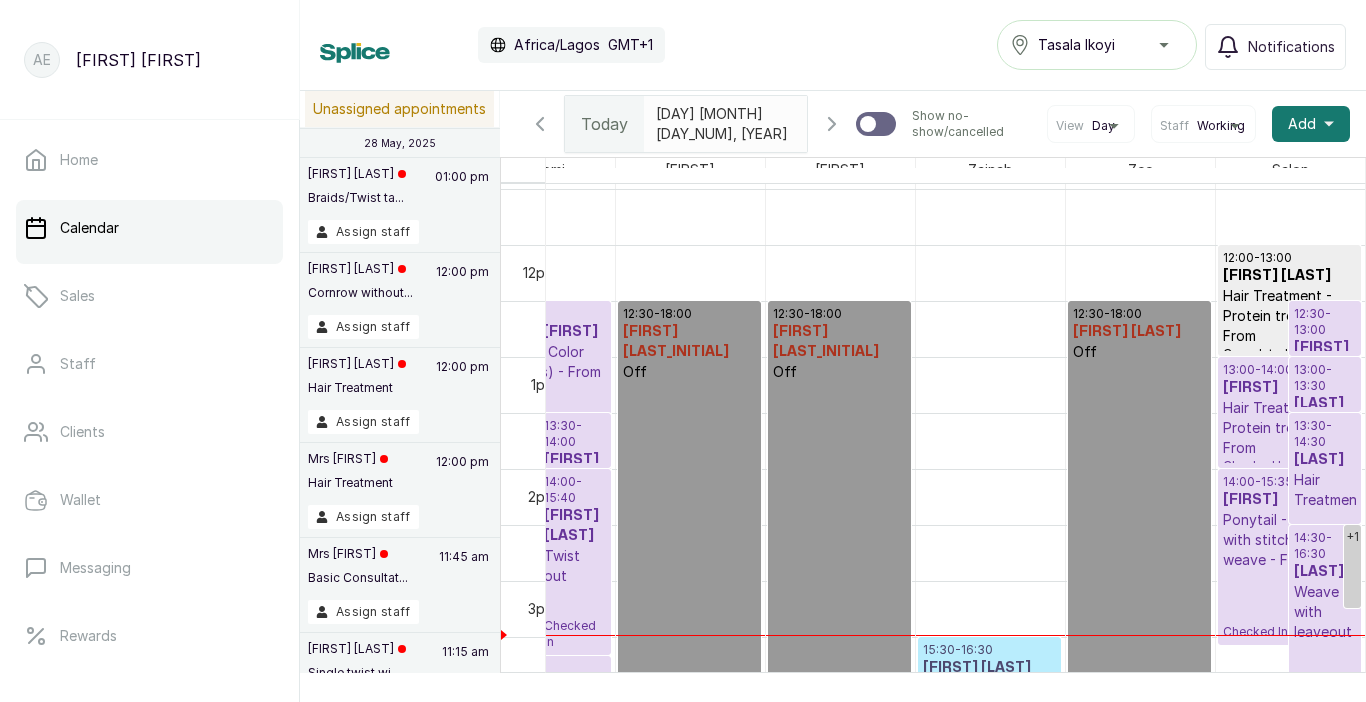 click on "Tasala Ikoyi" at bounding box center (1097, 45) 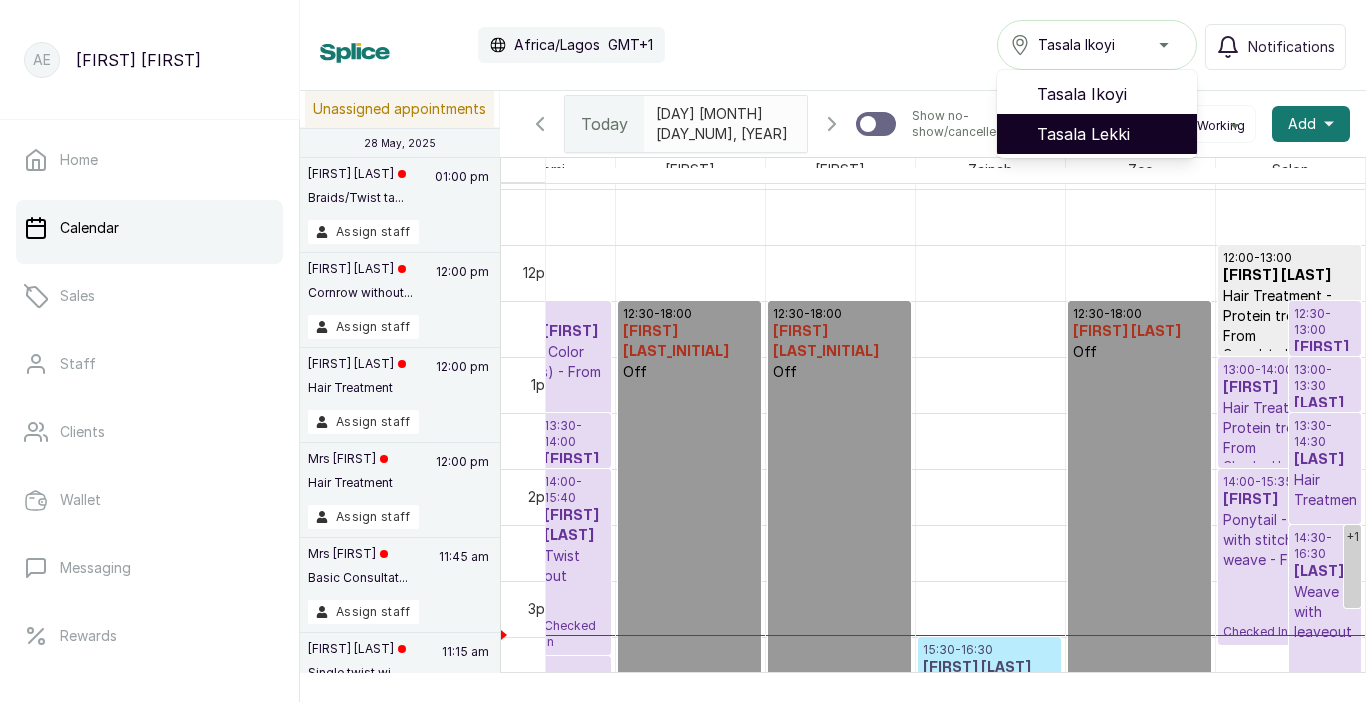 click on "Tasala Lekki" at bounding box center (1109, 134) 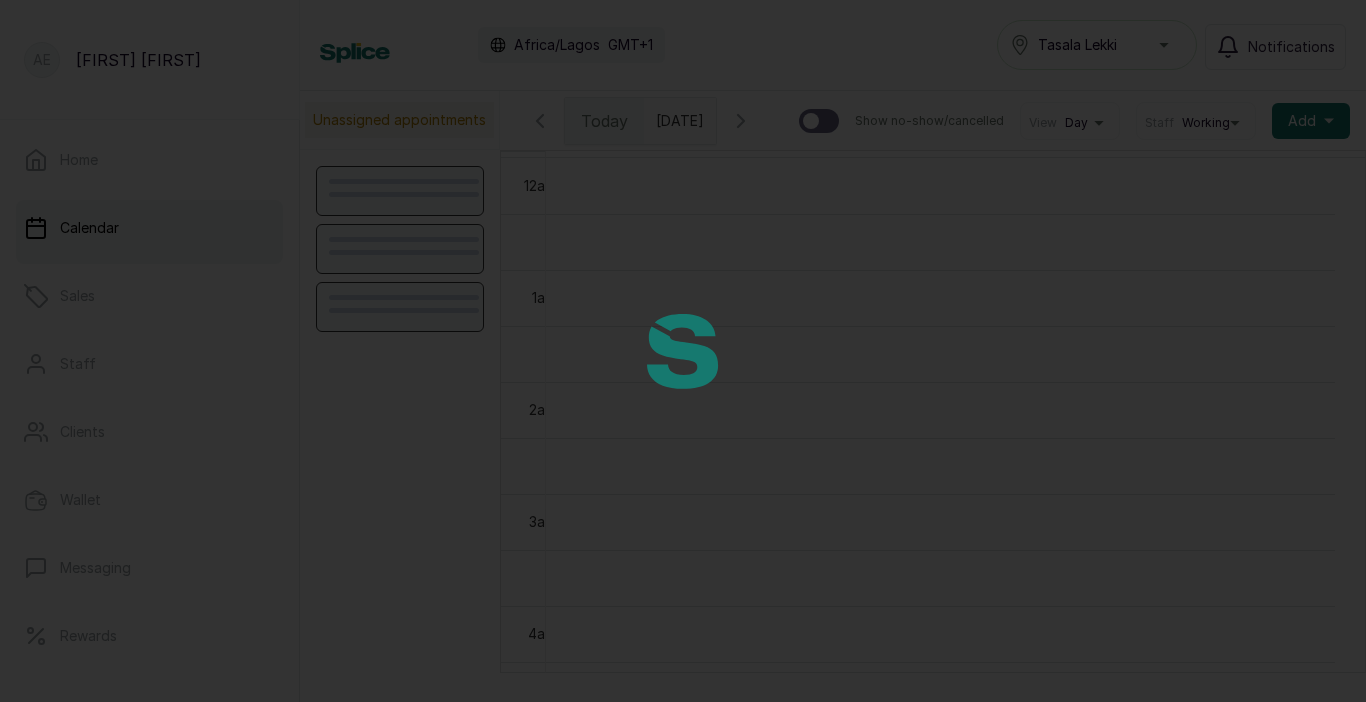 scroll, scrollTop: 0, scrollLeft: 0, axis: both 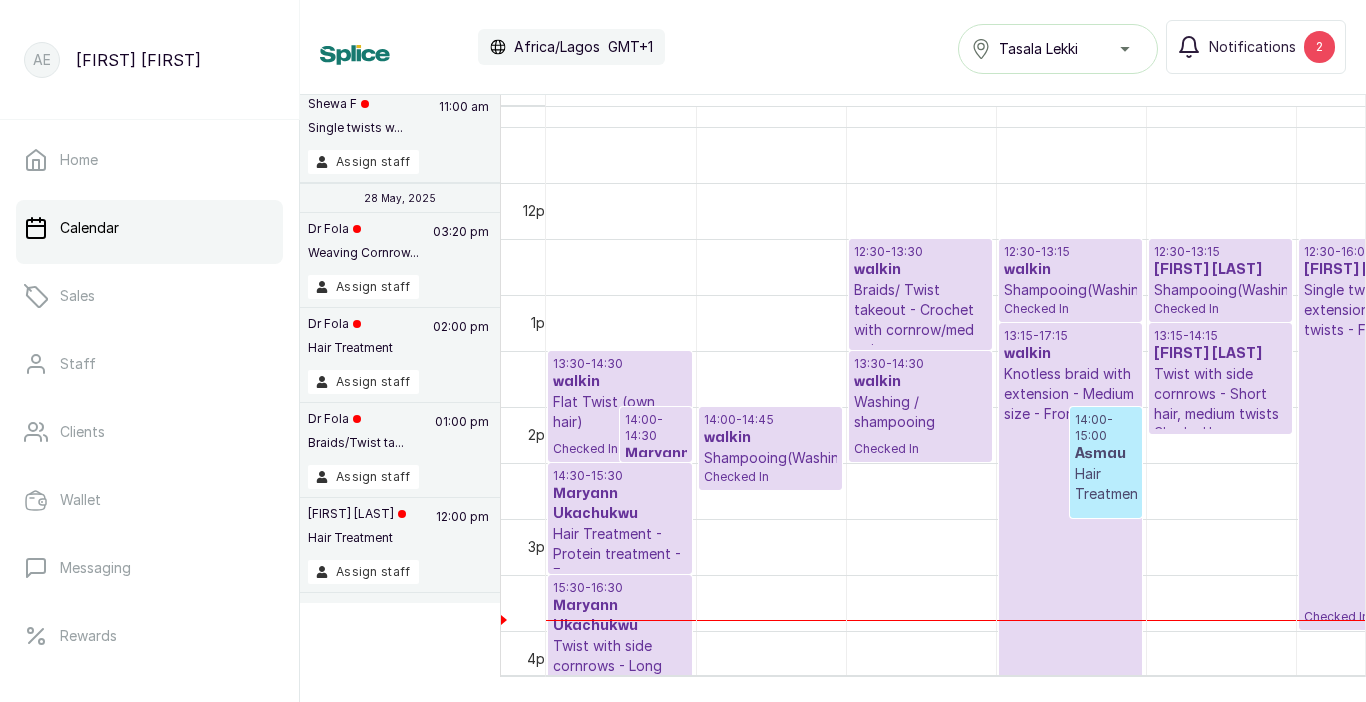 click on "walkin" at bounding box center [620, 382] 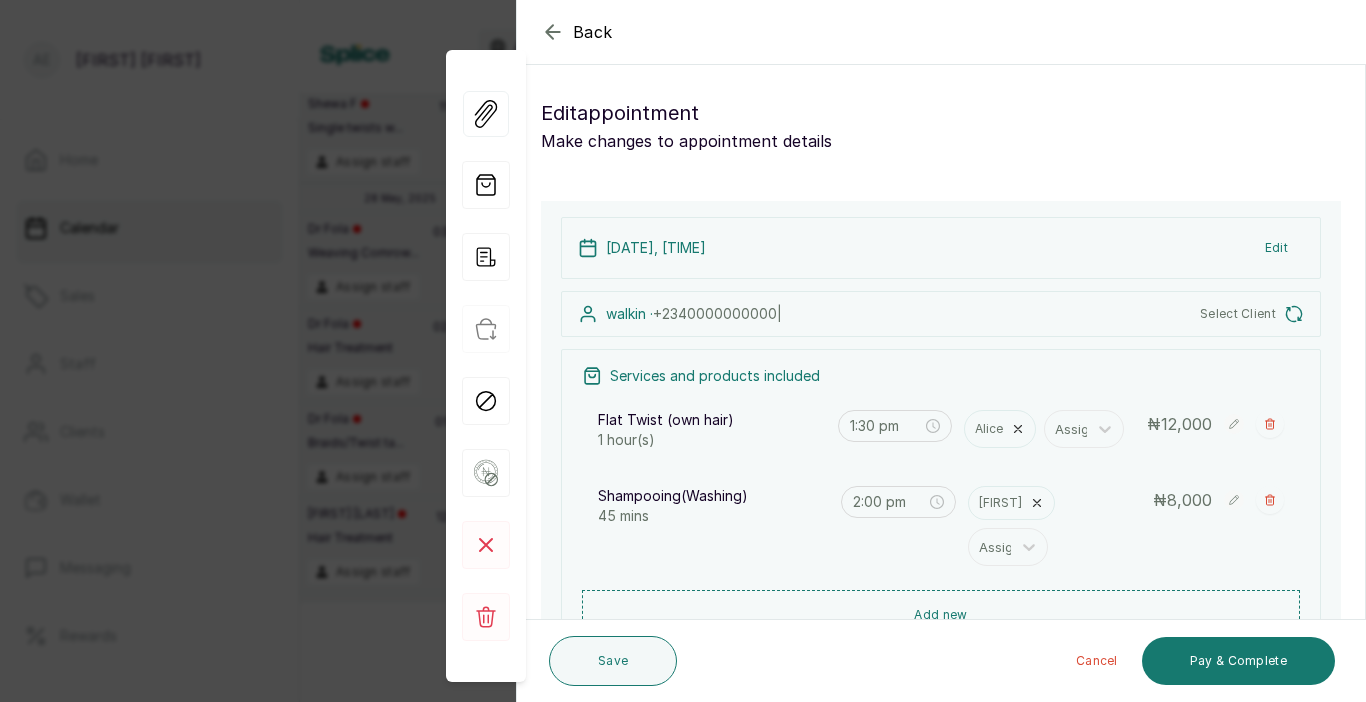 click on "Edit" at bounding box center [1276, 248] 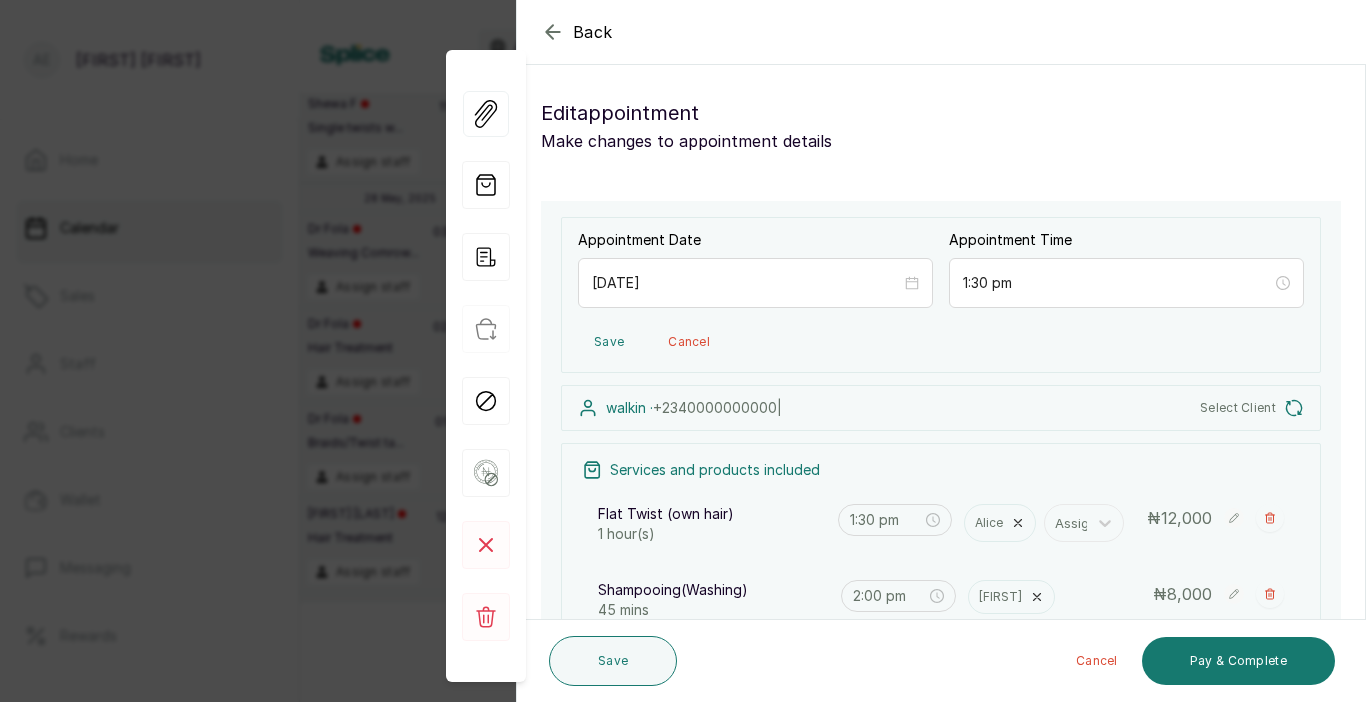 click on "[PHONE]  |" at bounding box center (717, 407) 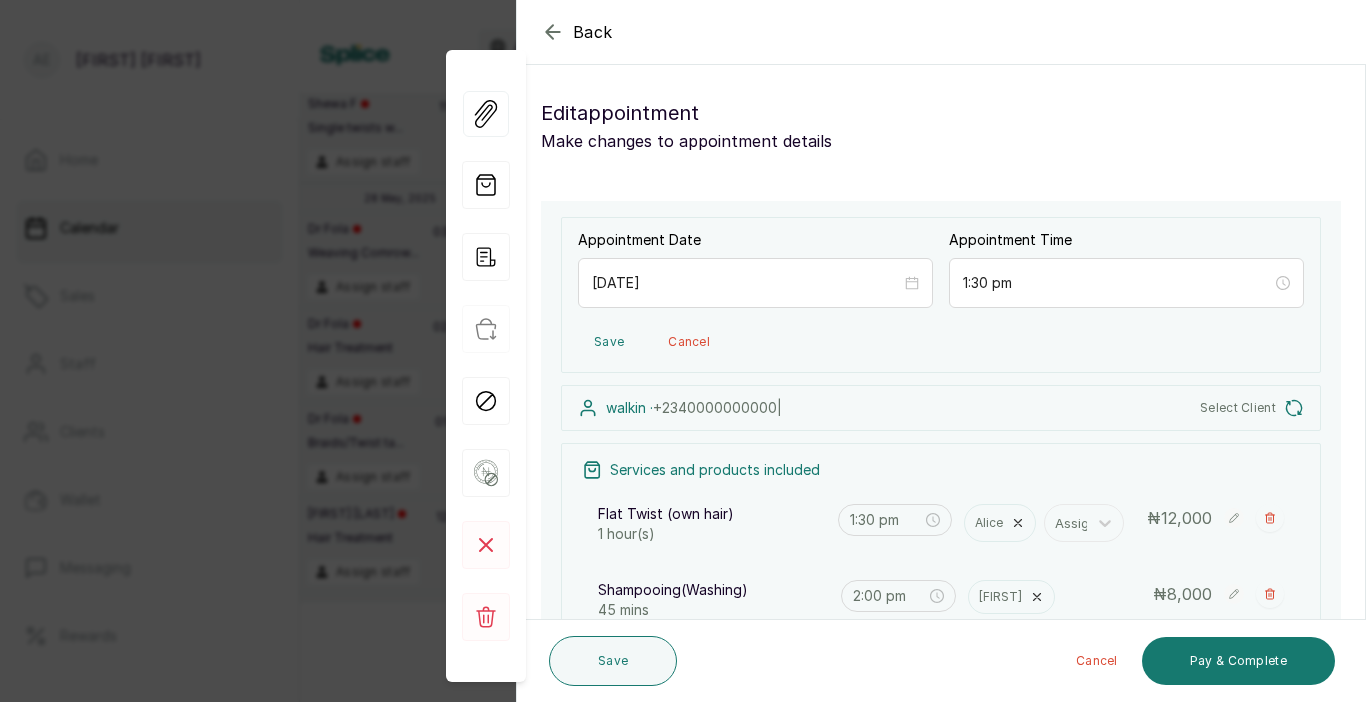 click on "Select Client" at bounding box center (1238, 408) 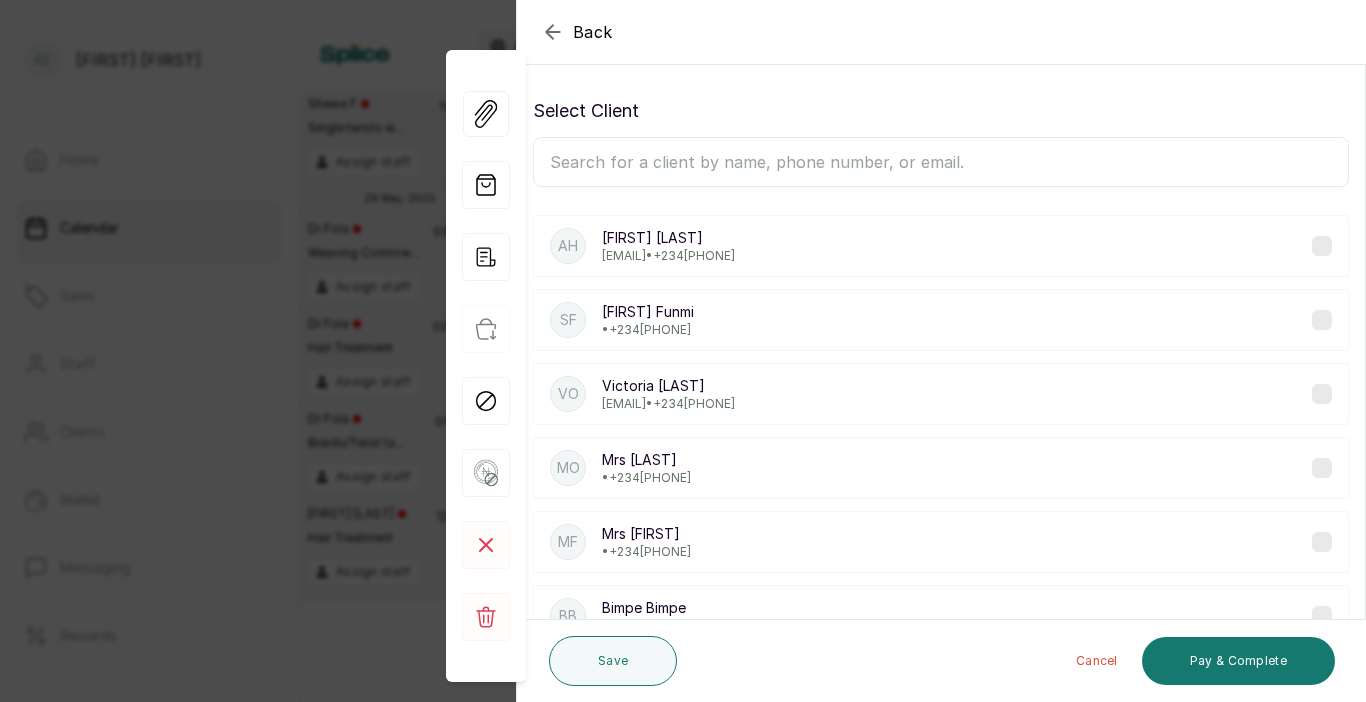 click at bounding box center [941, 162] 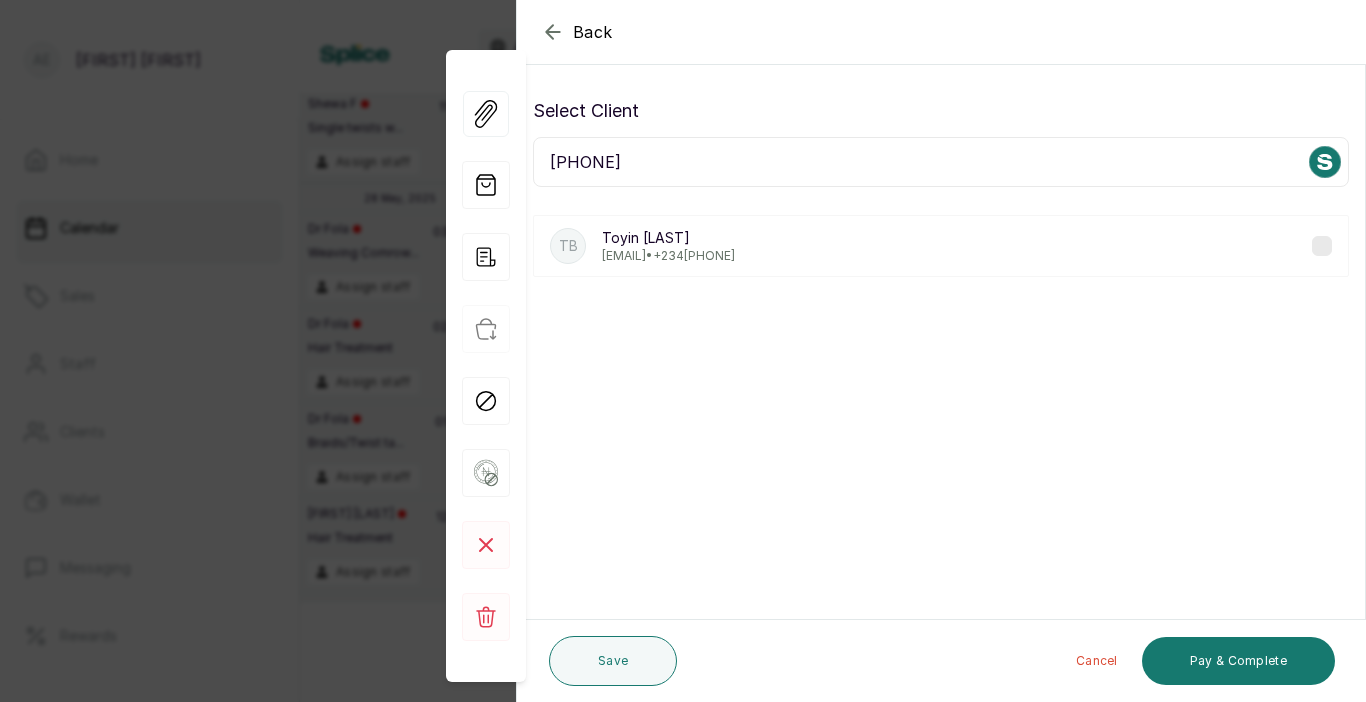 type on "[PHONE]" 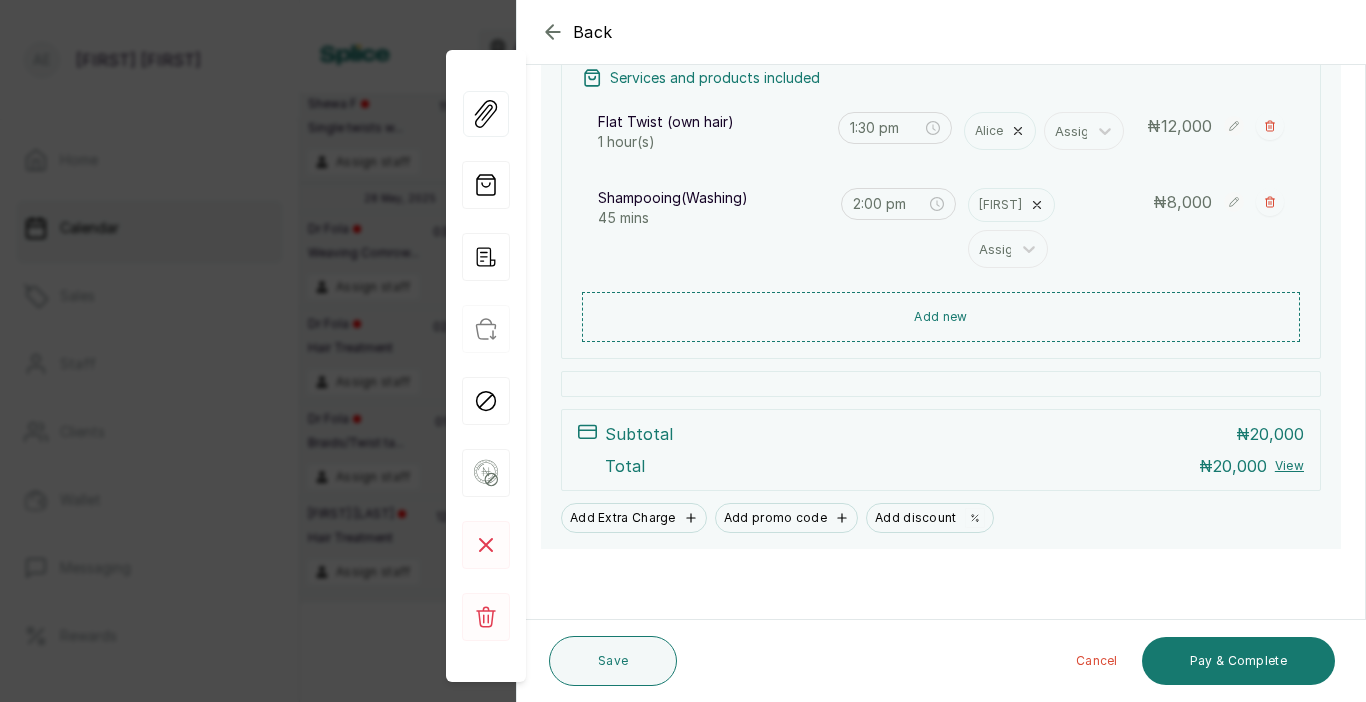 scroll, scrollTop: 408, scrollLeft: 0, axis: vertical 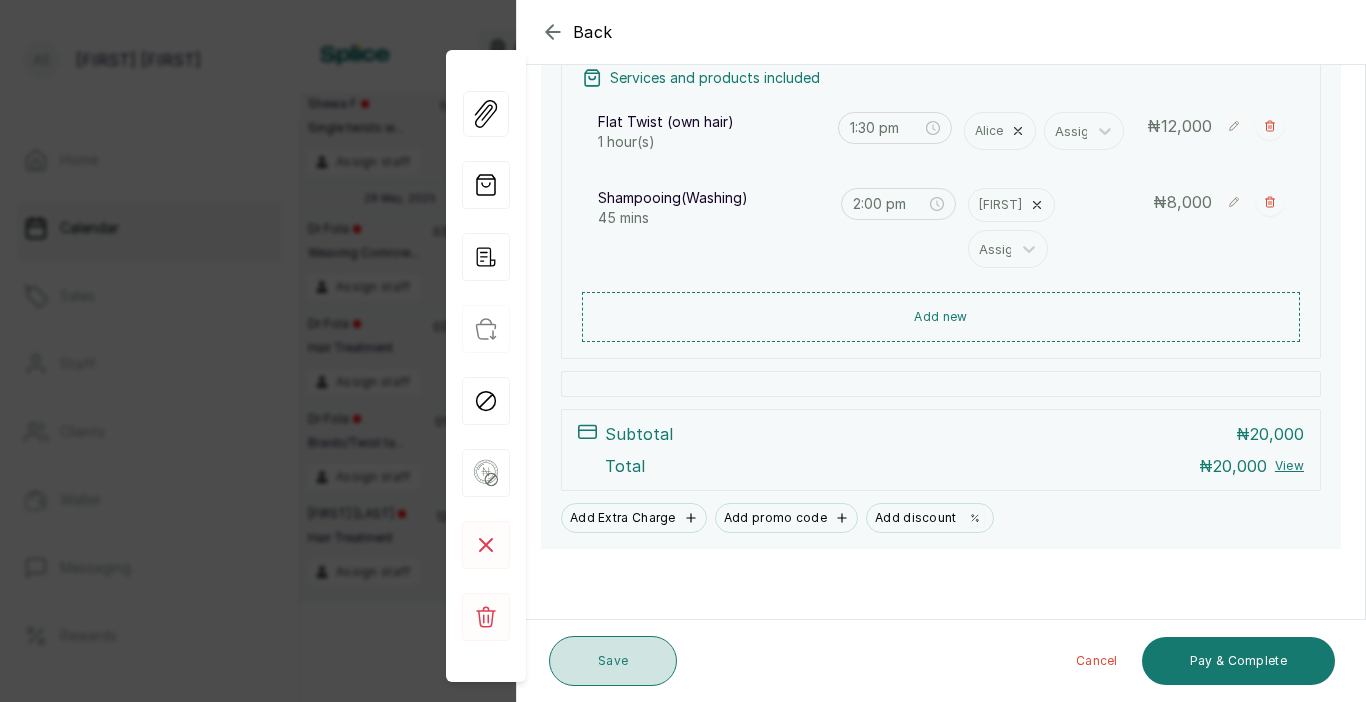 click on "Save" at bounding box center (613, 661) 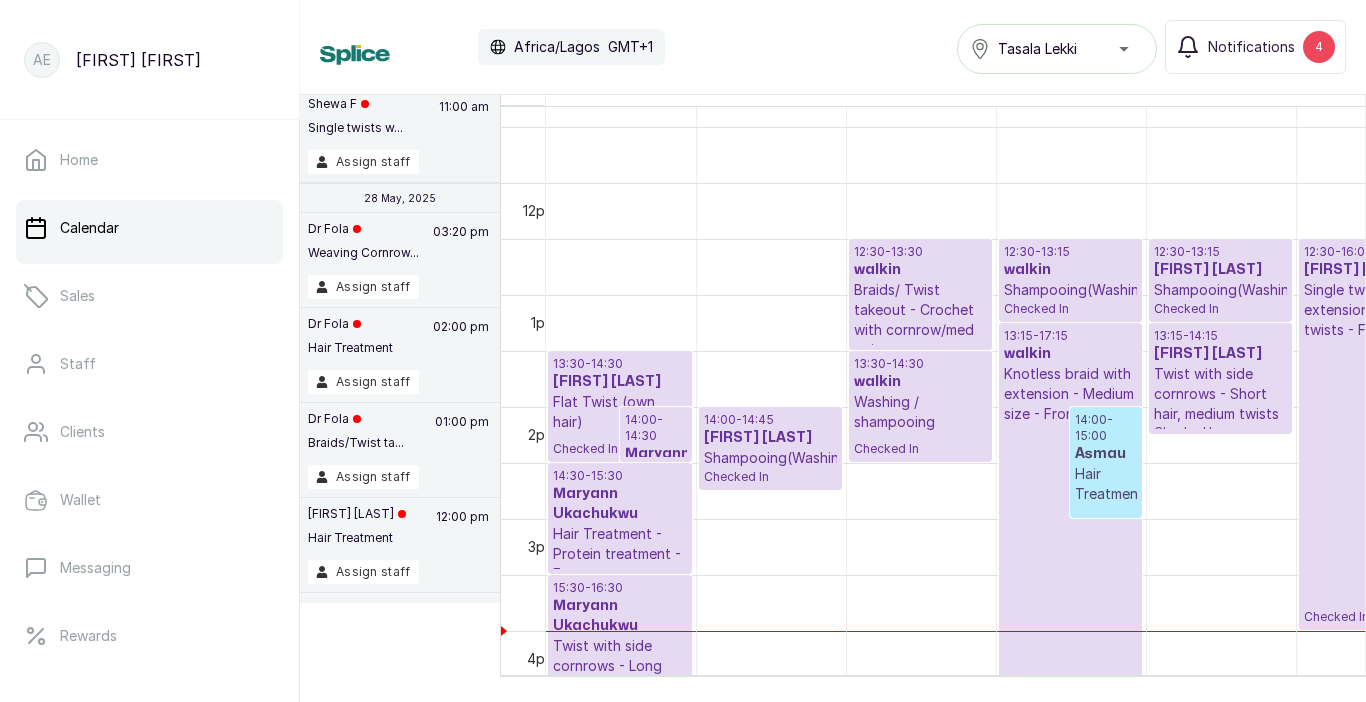 scroll, scrollTop: 1288, scrollLeft: 0, axis: vertical 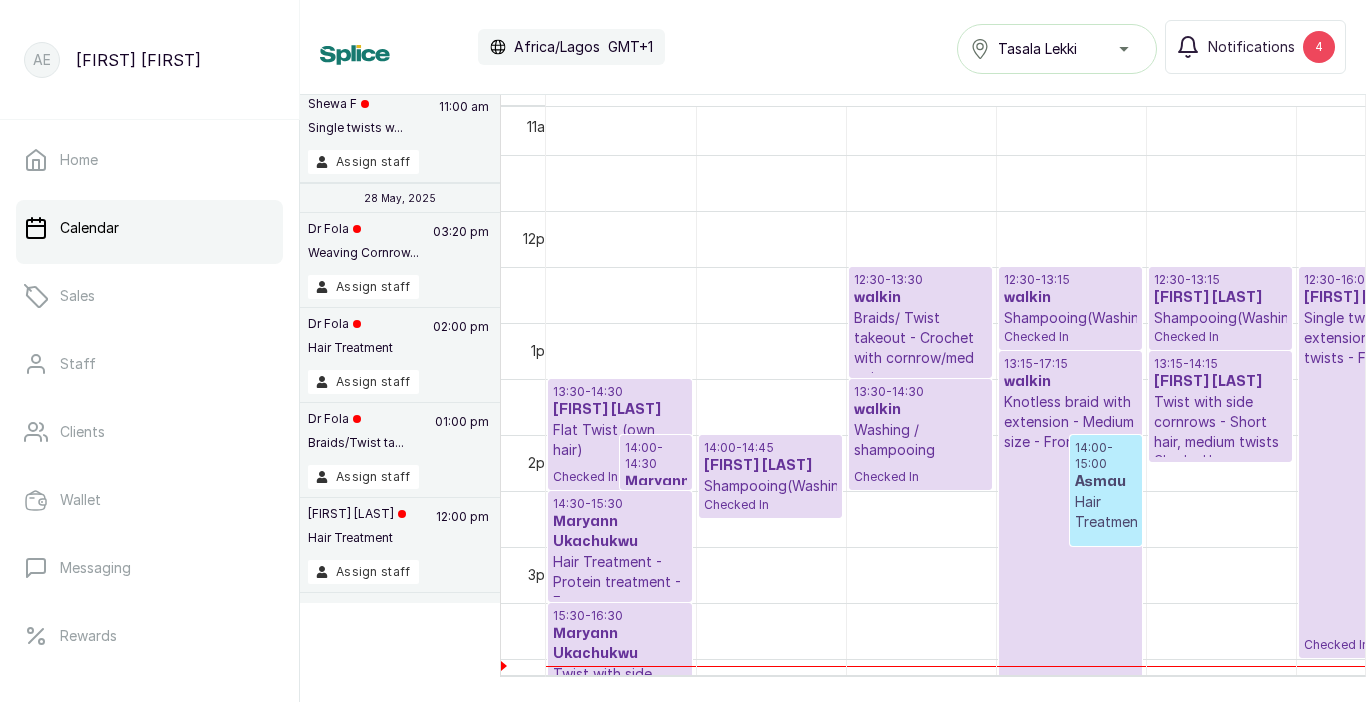 click on "[FIRST] [LAST]" at bounding box center (770, 466) 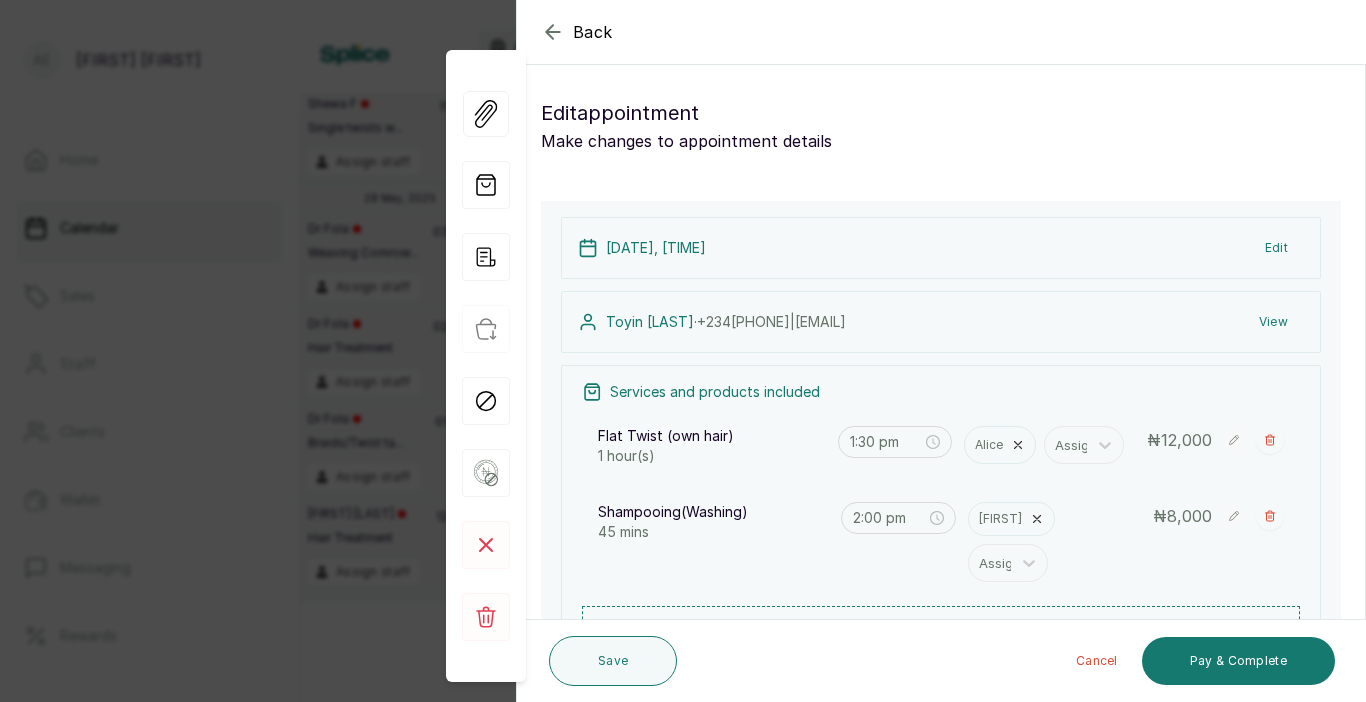 click 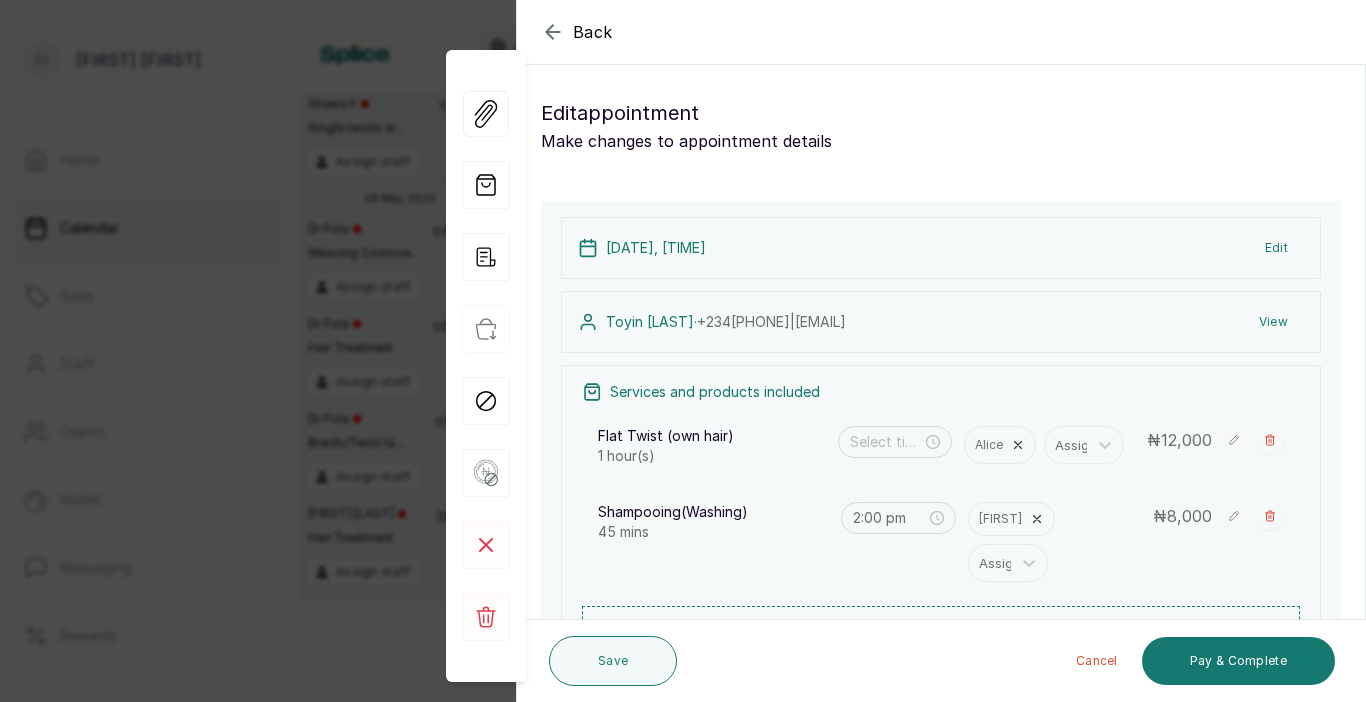 click at bounding box center [895, 442] 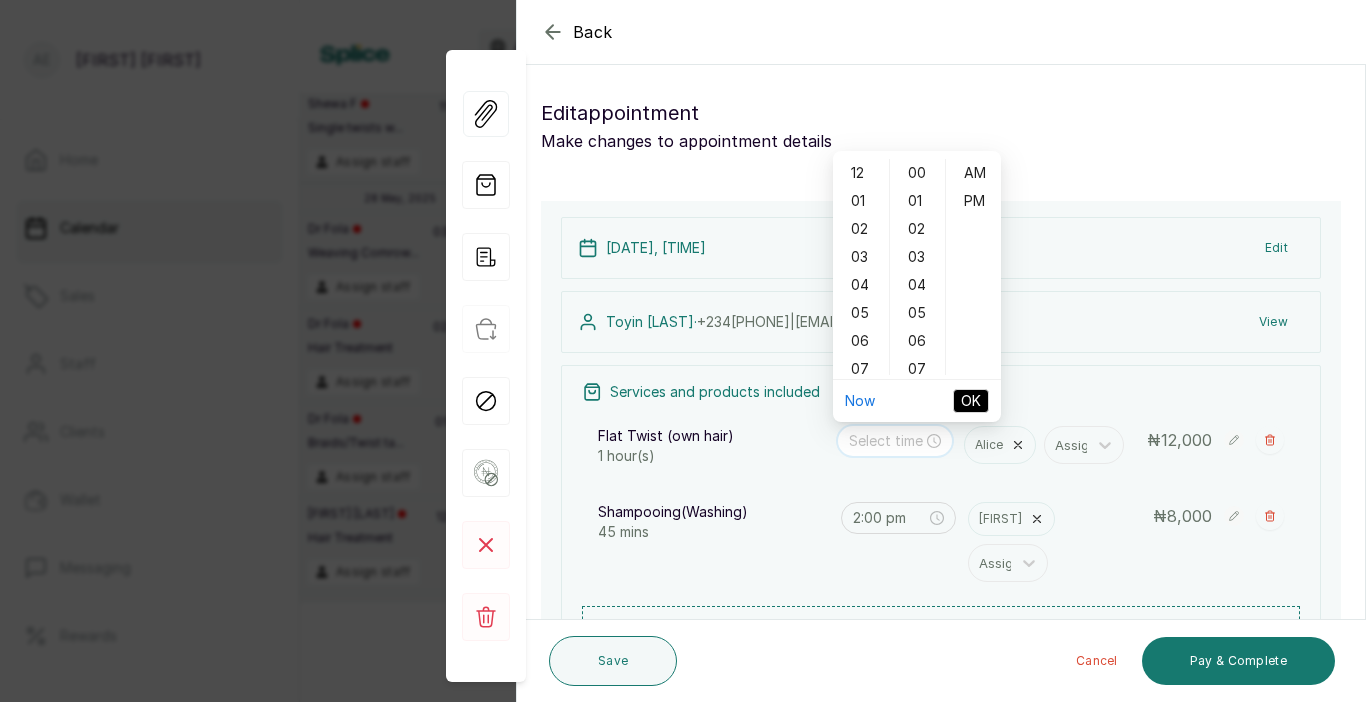 scroll, scrollTop: 840, scrollLeft: 0, axis: vertical 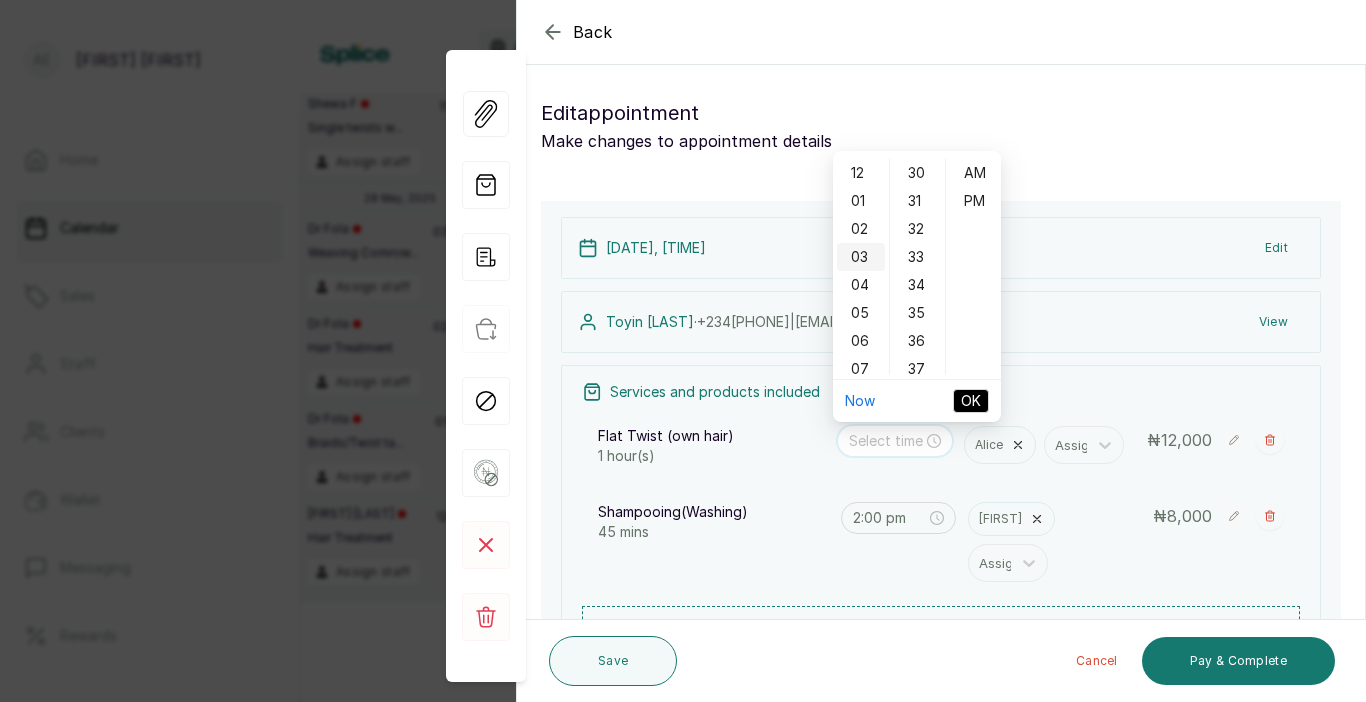 type on "1:36 pm" 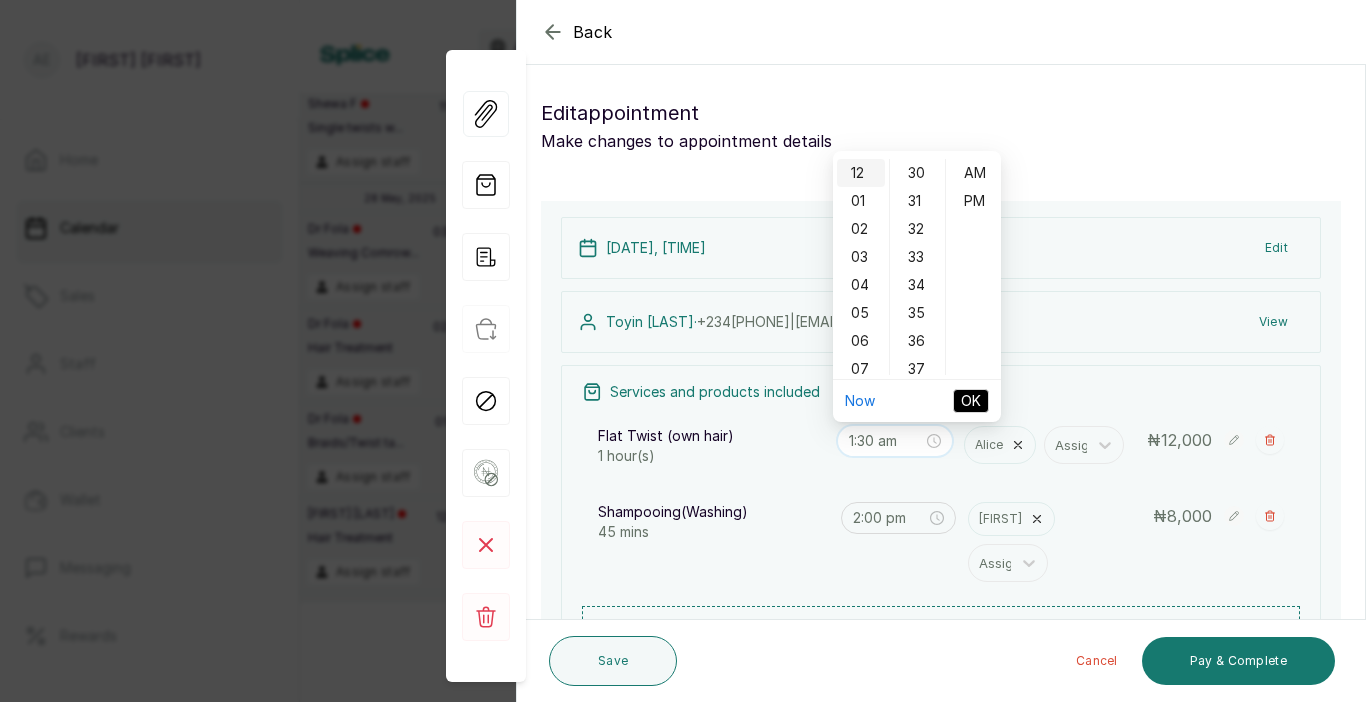 type on "12:30 am" 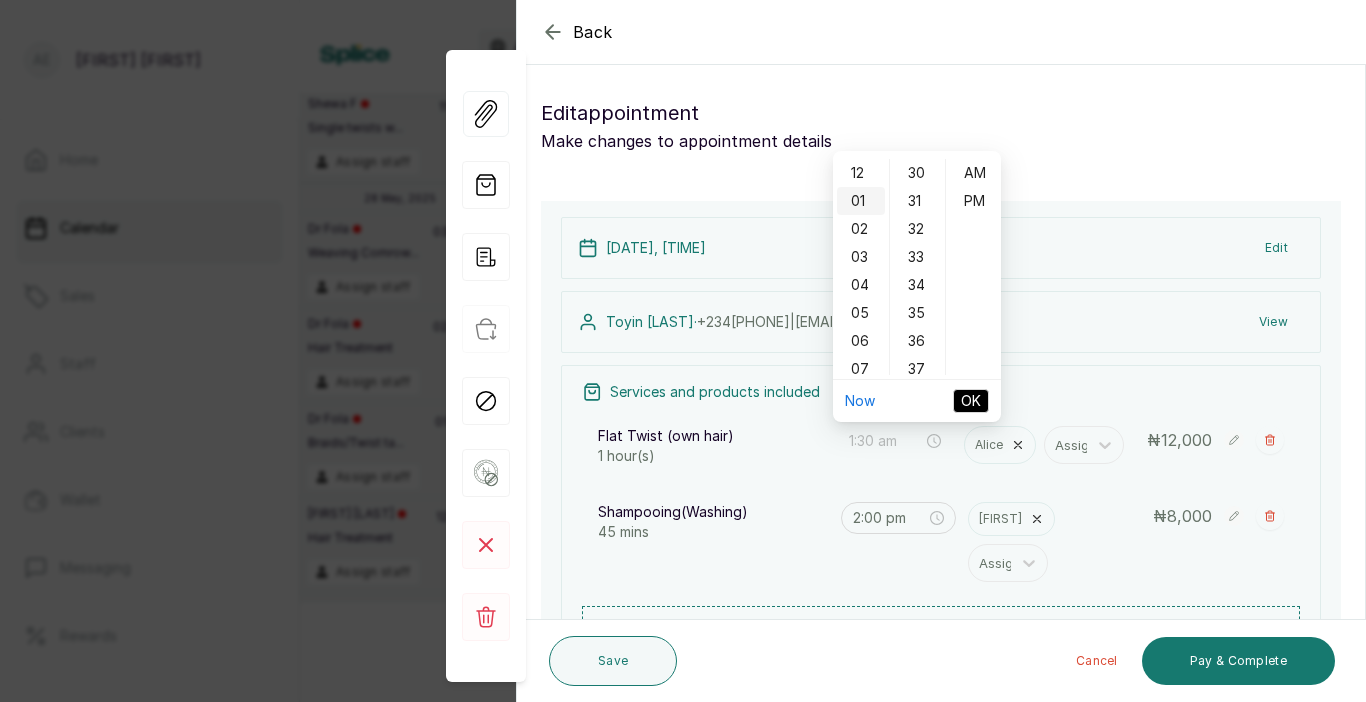 click on "01" at bounding box center (861, 201) 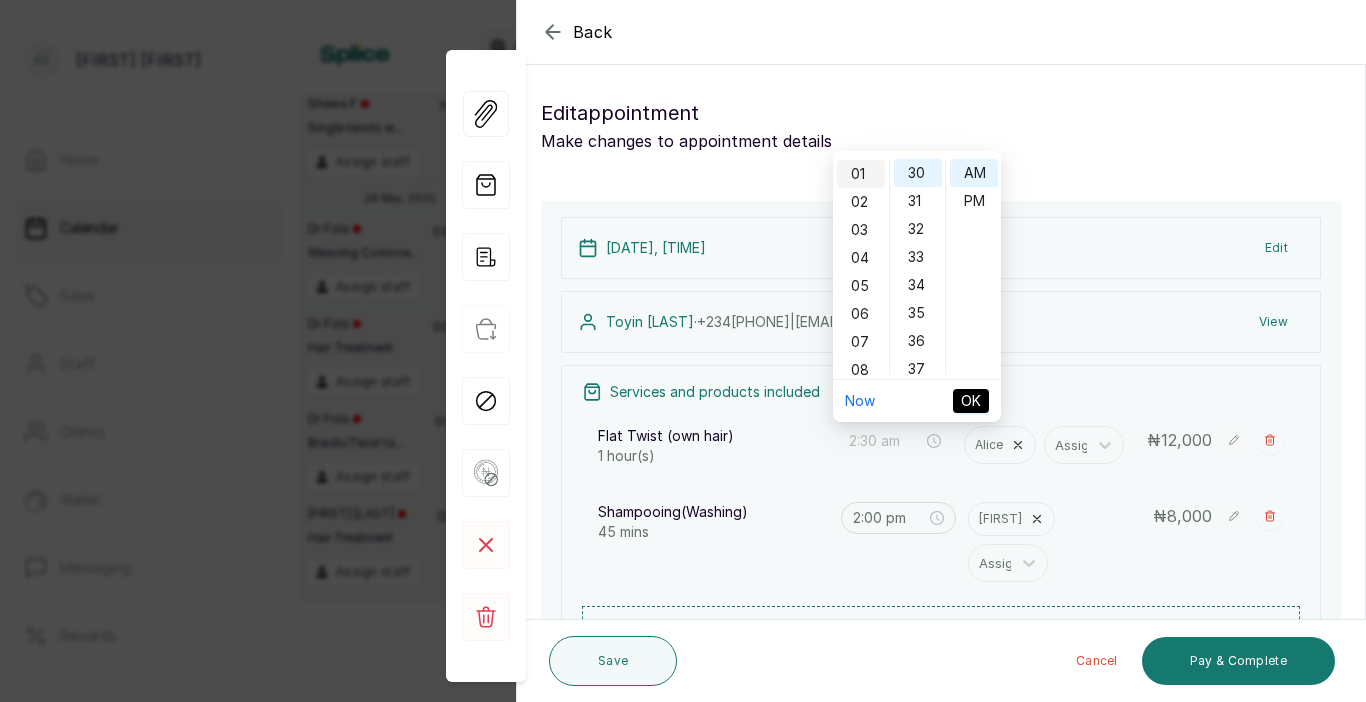 scroll, scrollTop: 28, scrollLeft: 0, axis: vertical 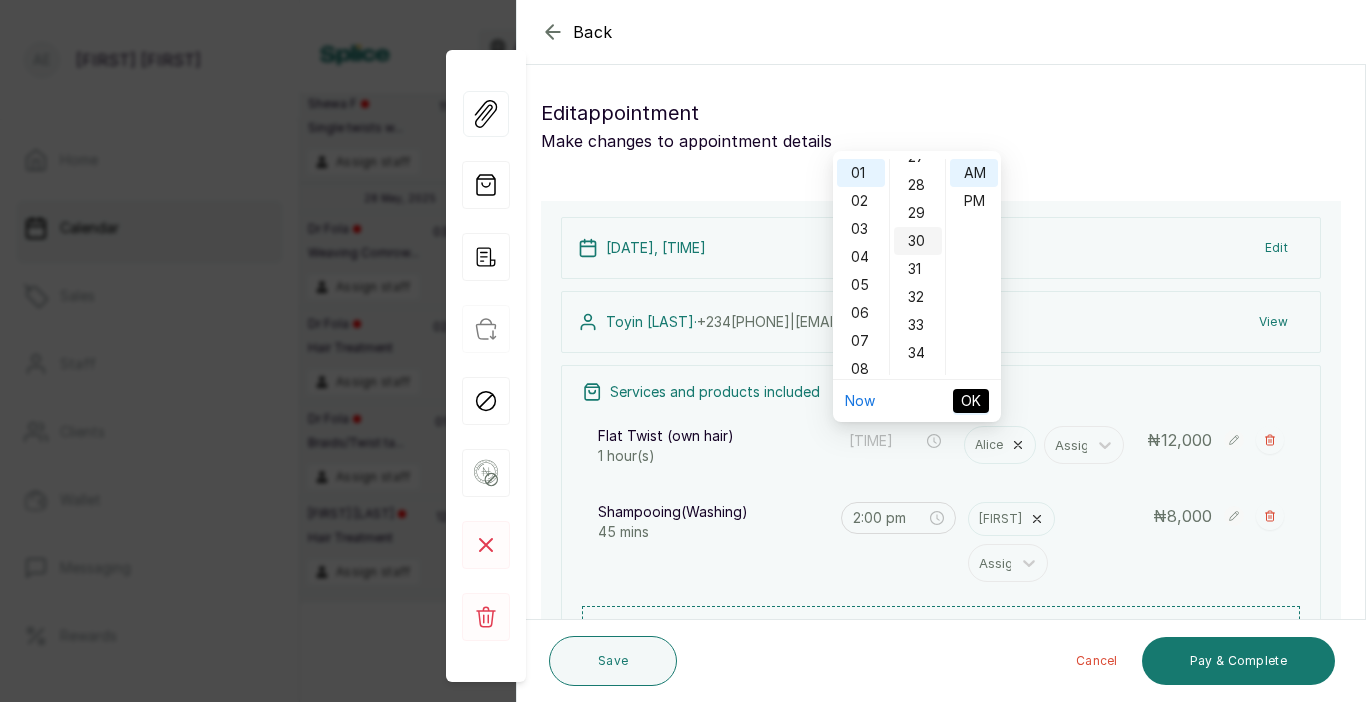 click on "28" at bounding box center (918, 185) 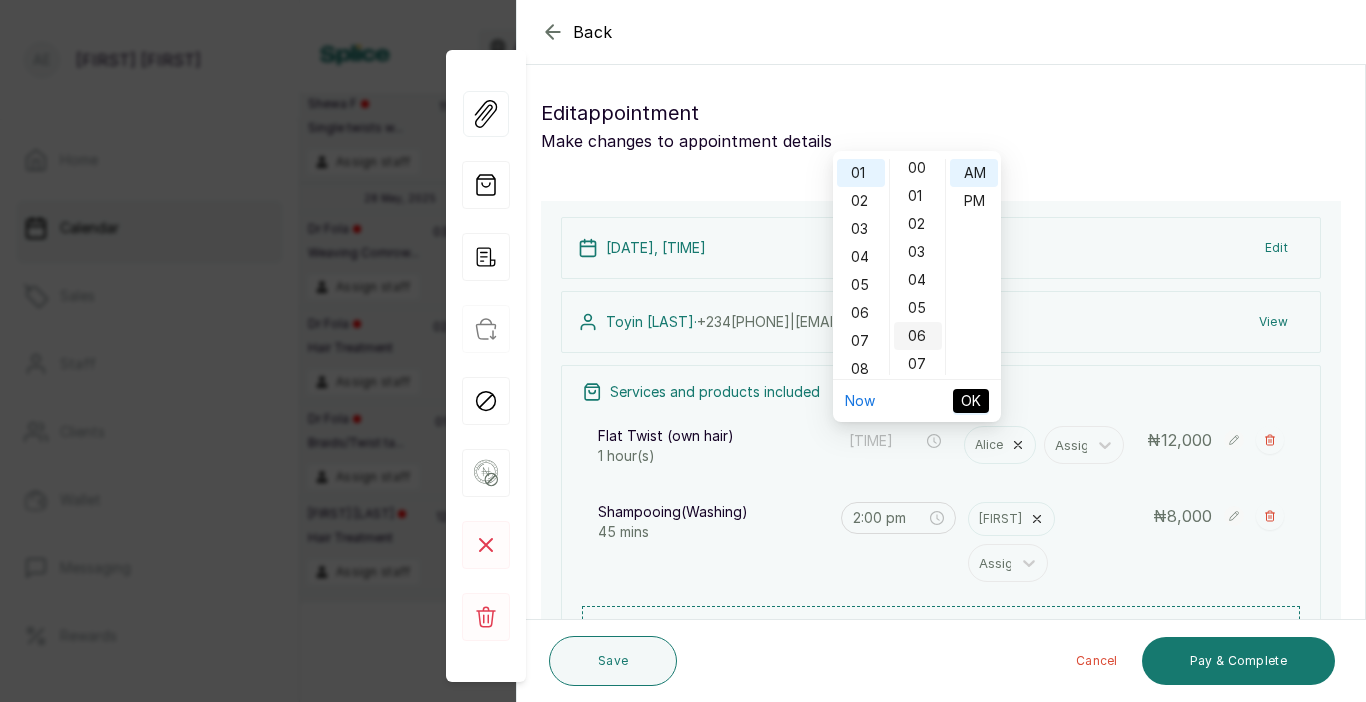scroll, scrollTop: 0, scrollLeft: 0, axis: both 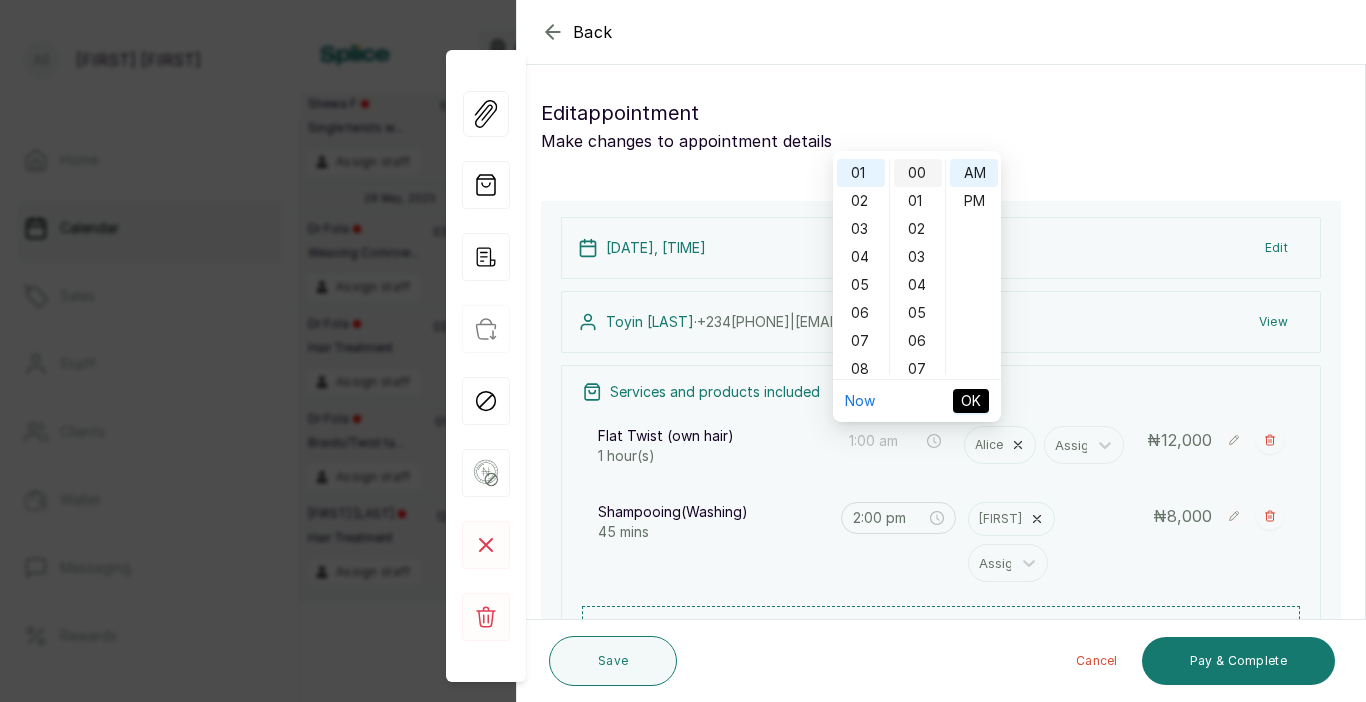 click on "00" at bounding box center (918, 173) 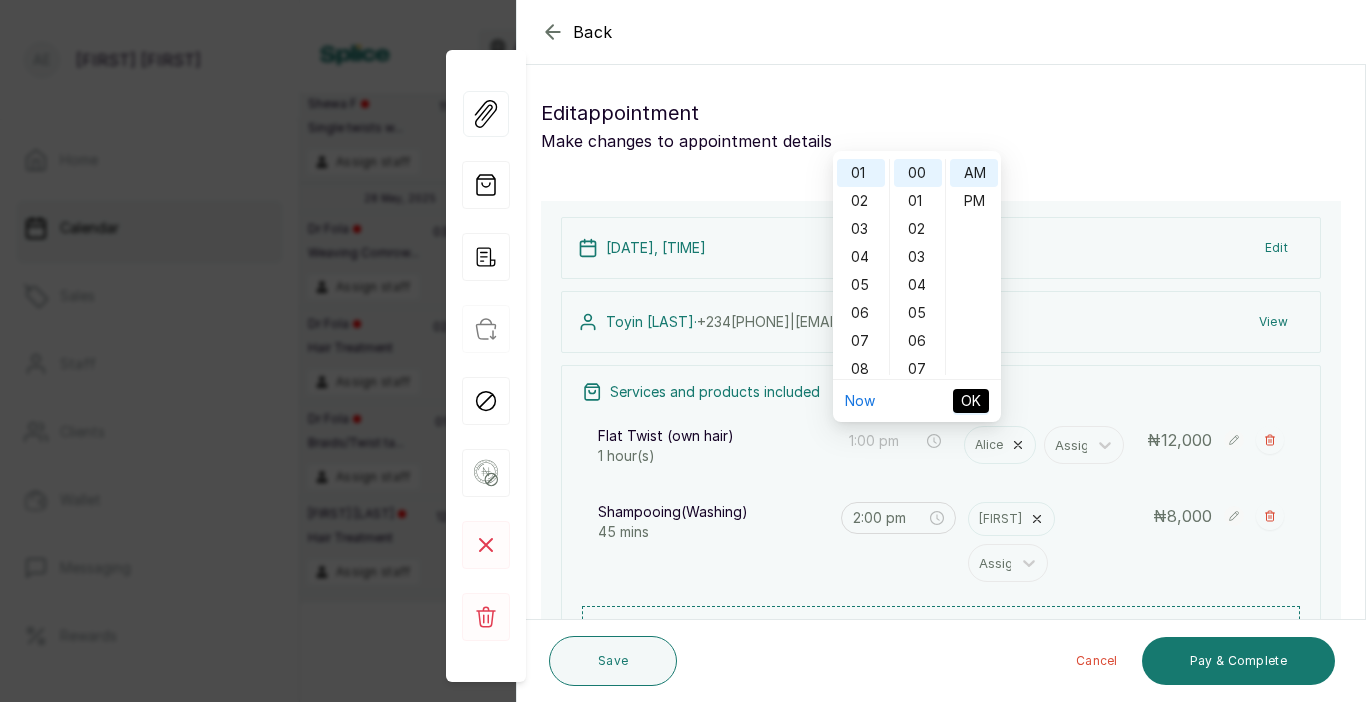 type on "1:00 am" 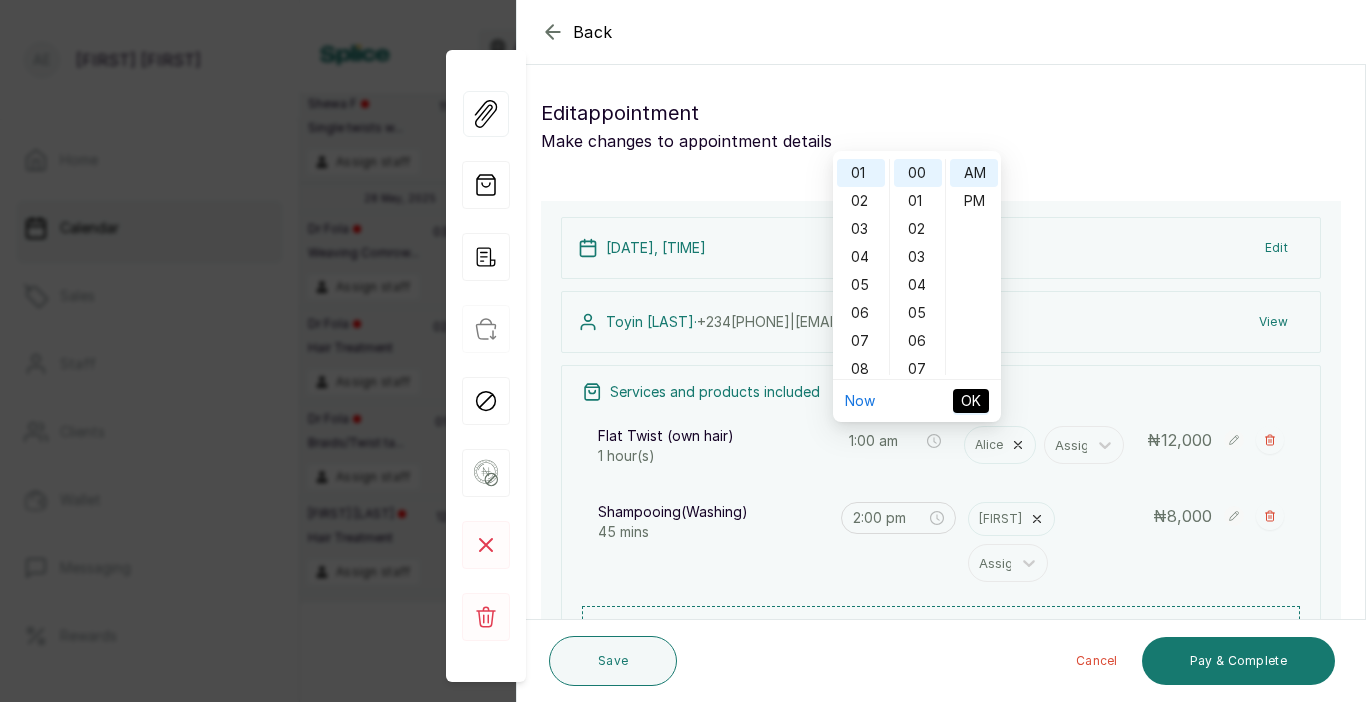 click on "OK" at bounding box center (971, 401) 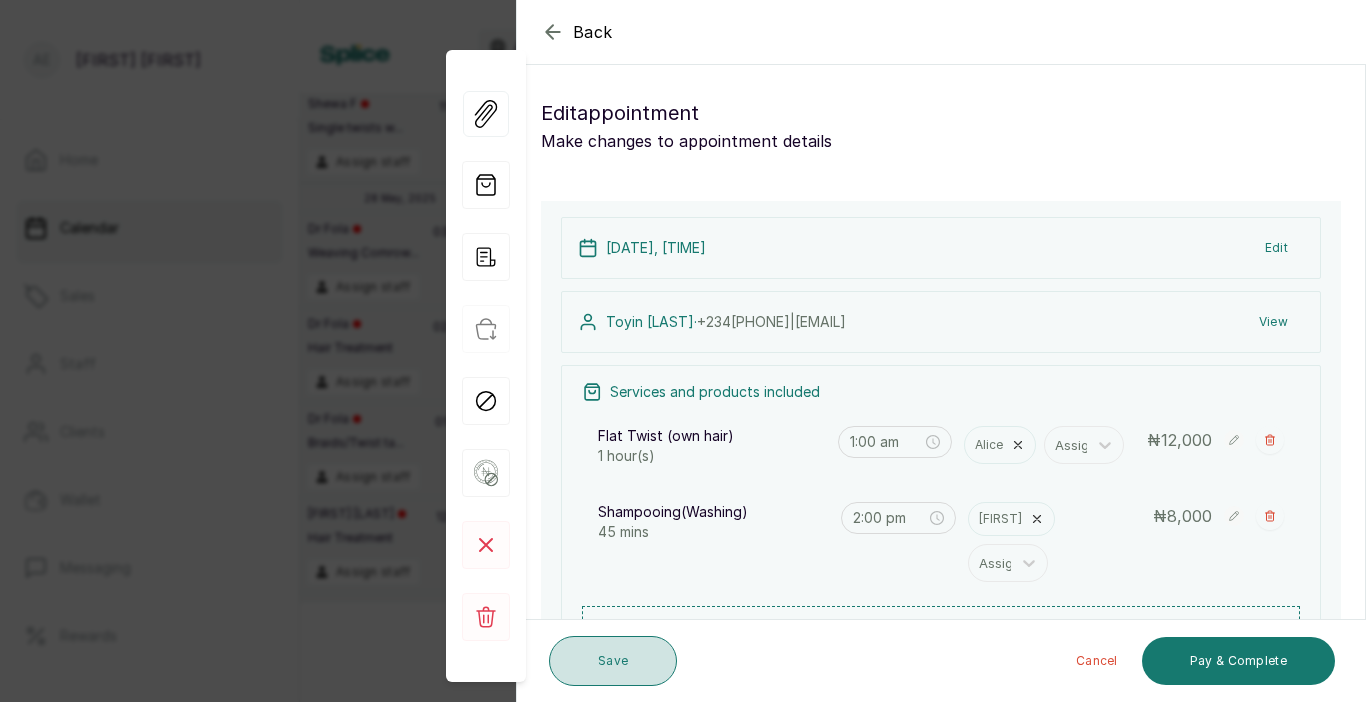 click on "Save" at bounding box center [613, 661] 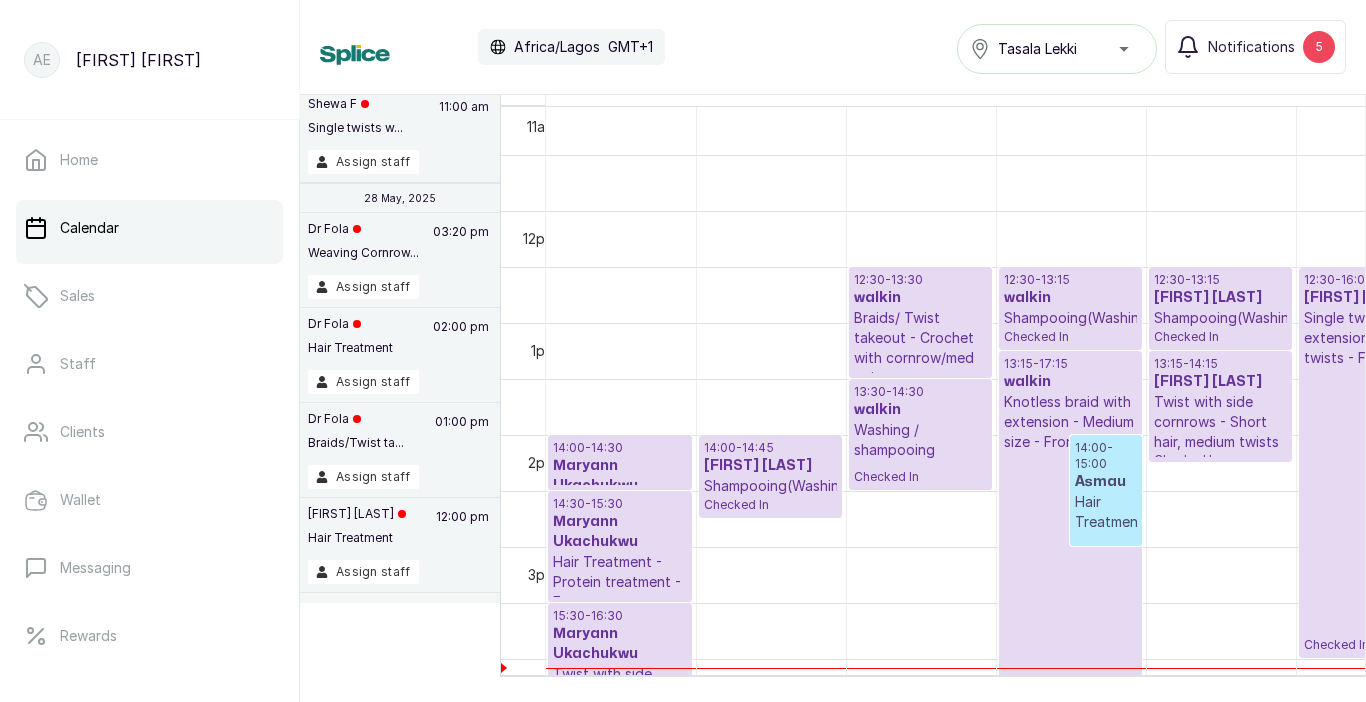 scroll, scrollTop: 1217, scrollLeft: 0, axis: vertical 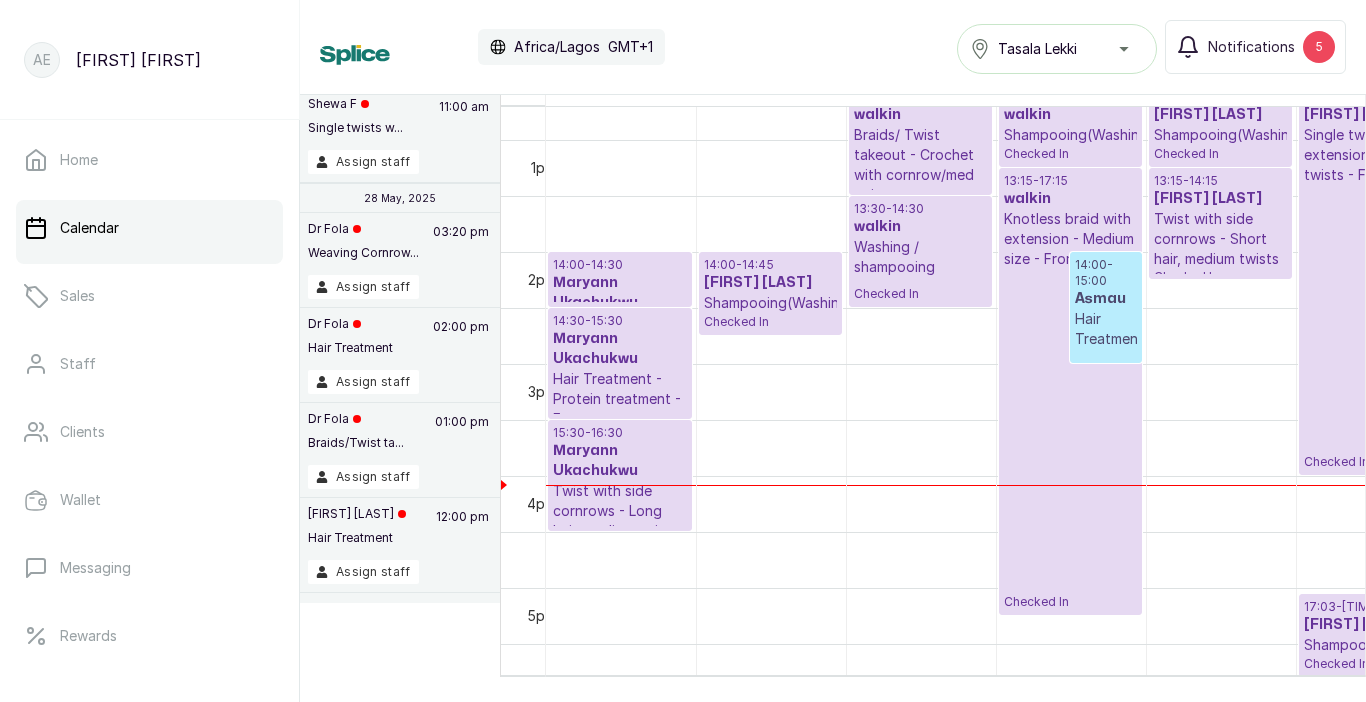 click on "[FIRST] [LAST]" at bounding box center [770, 283] 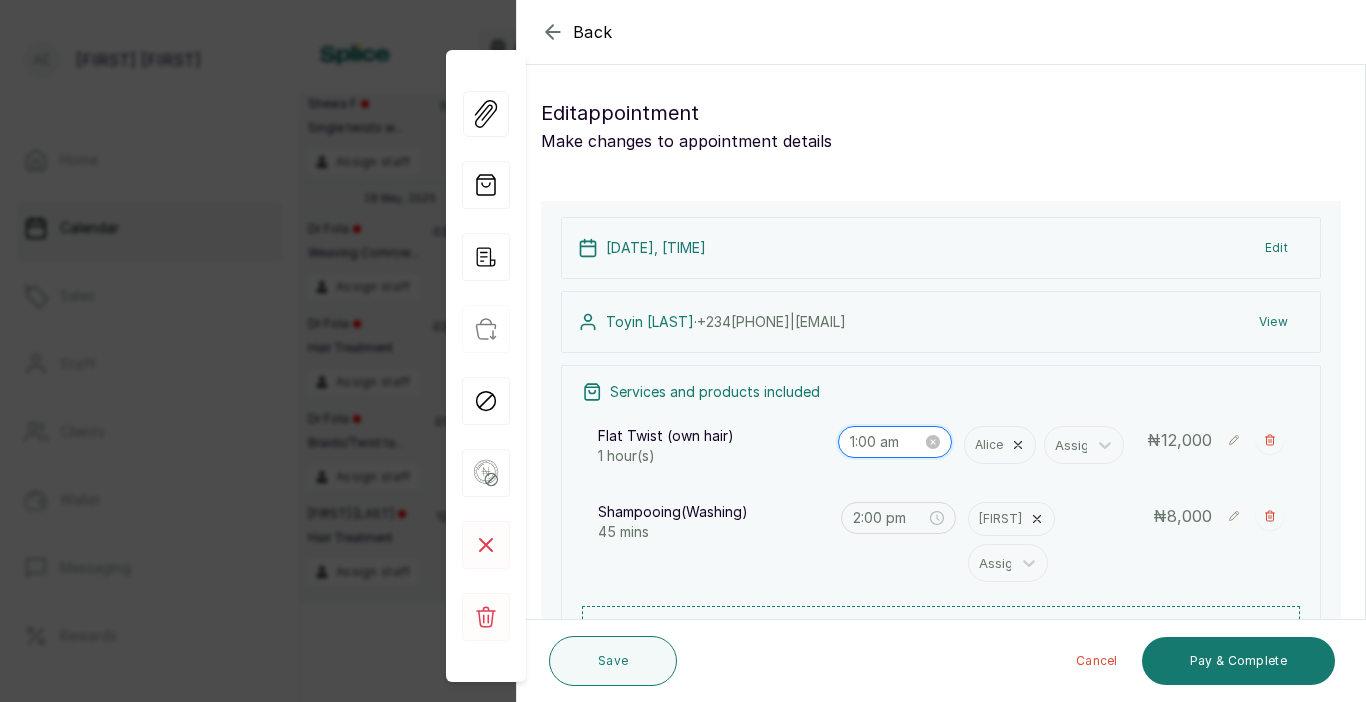 click on "1:00 am" at bounding box center (886, 442) 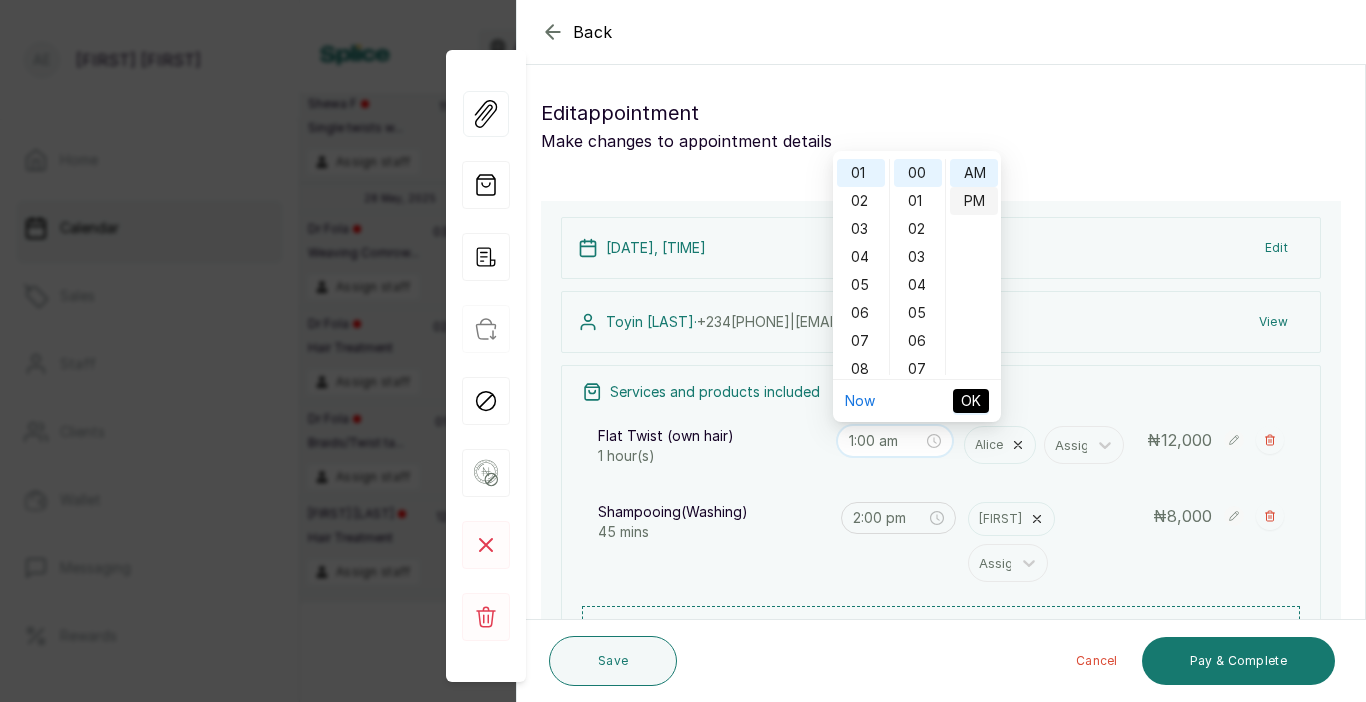 type on "1:00 pm" 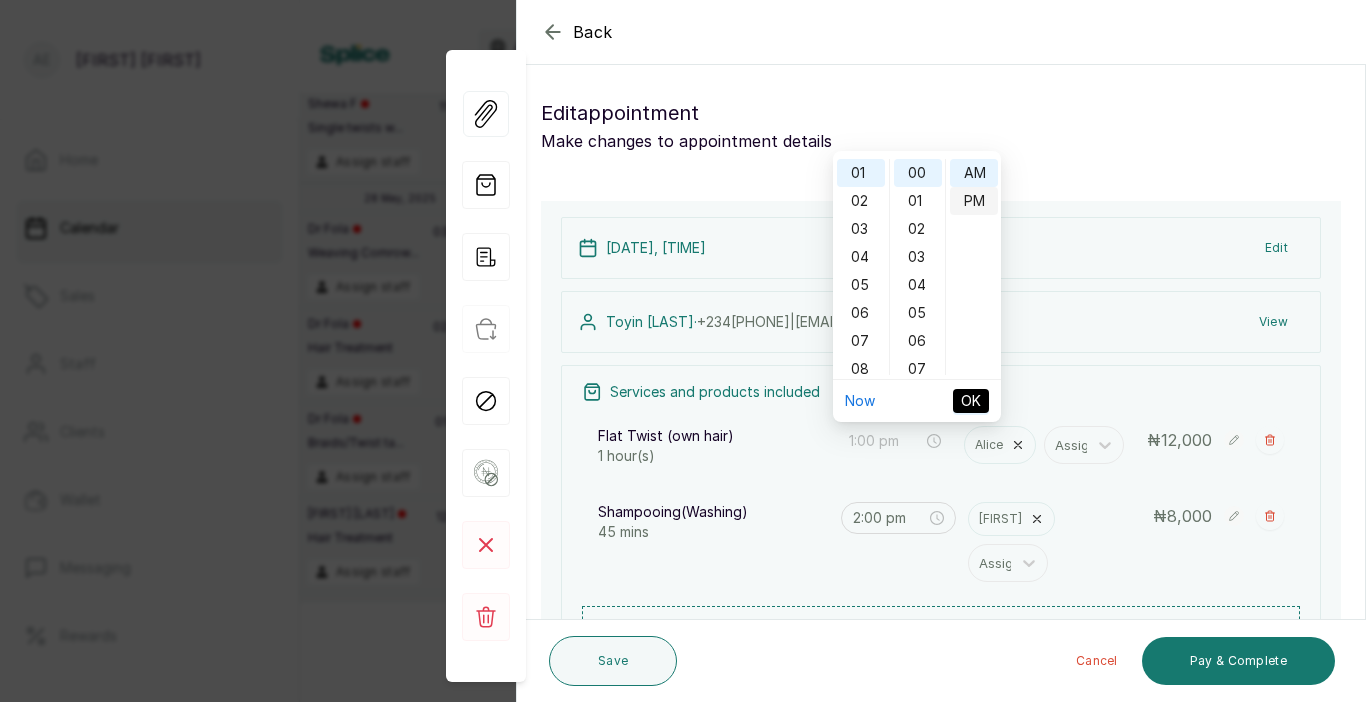 click on "PM" at bounding box center [974, 201] 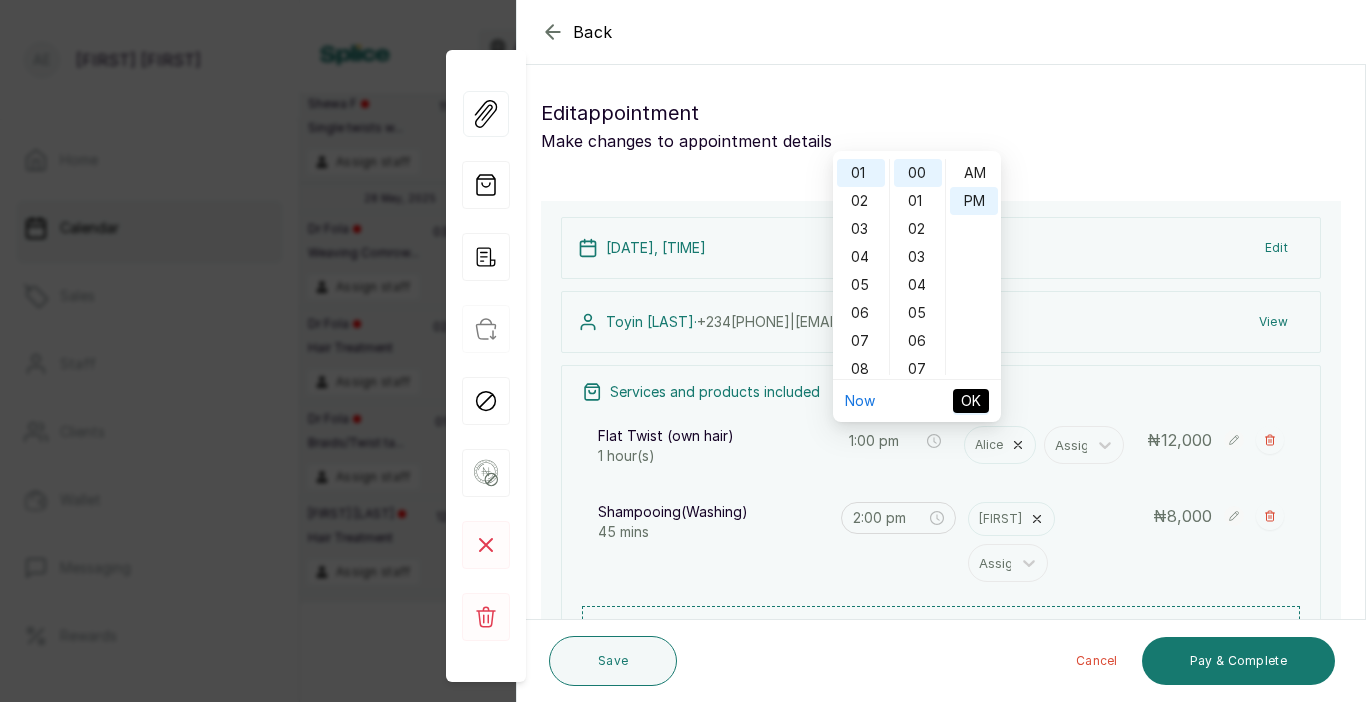 click on "OK" at bounding box center [971, 401] 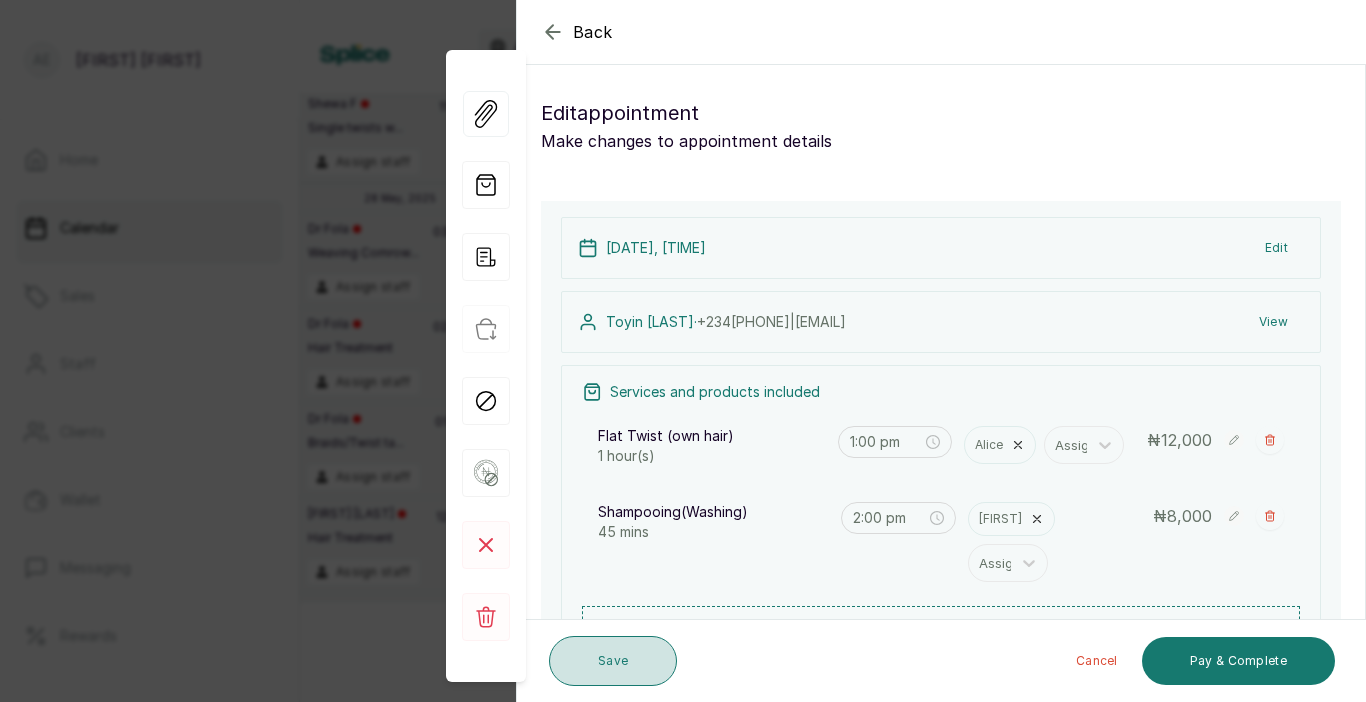 click on "Save" at bounding box center (613, 661) 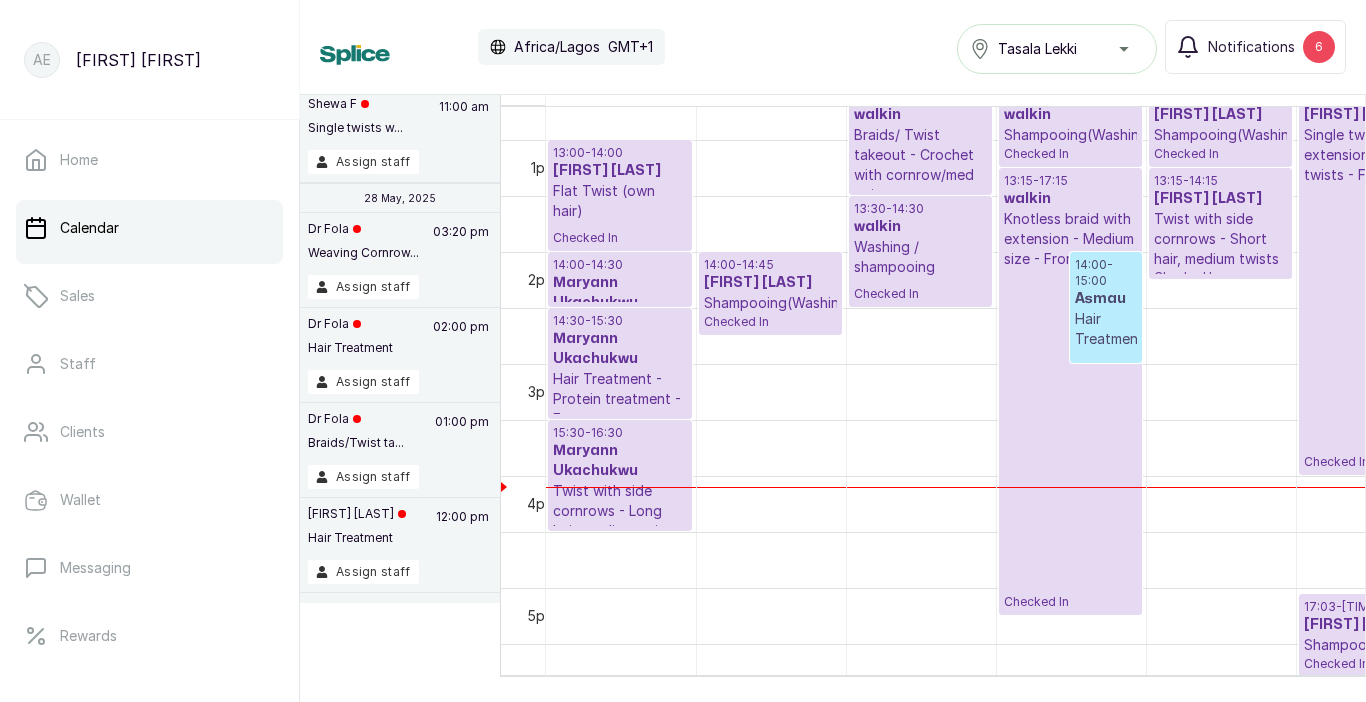 click on "Shampooing(Washing)" at bounding box center (770, 303) 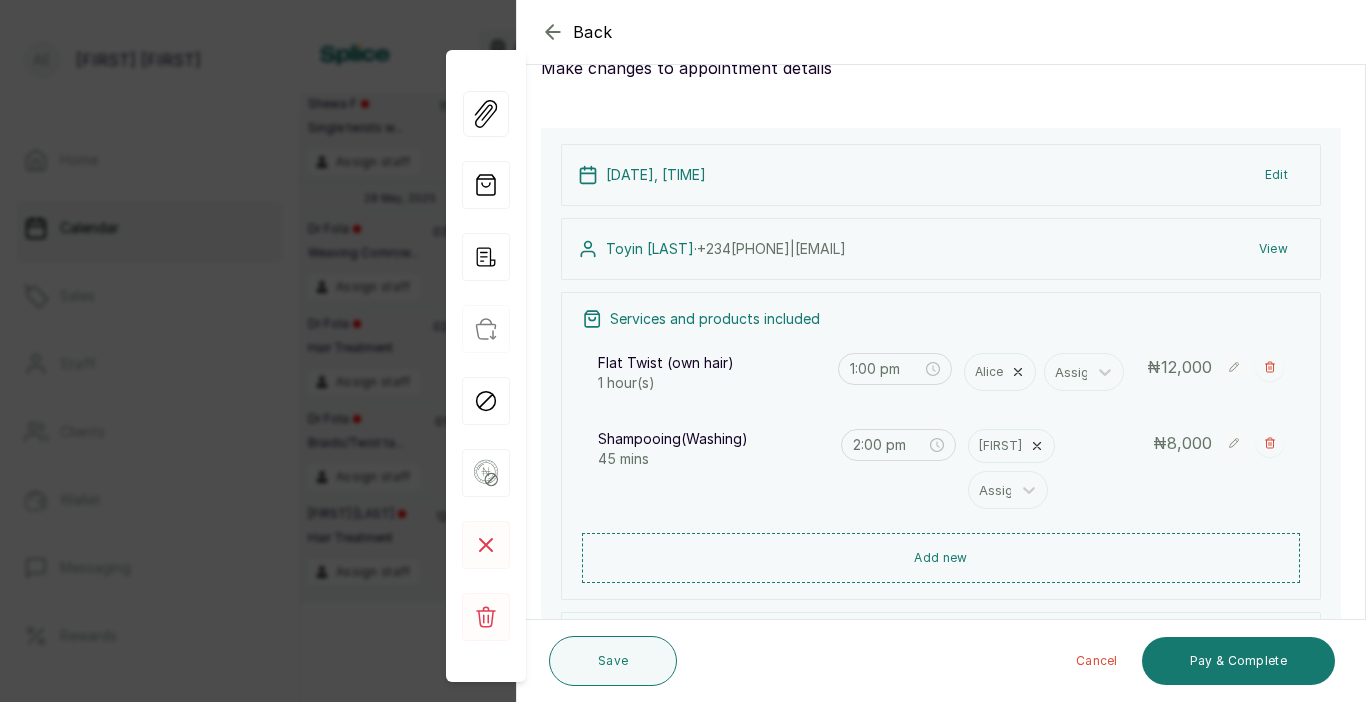 scroll, scrollTop: 93, scrollLeft: 0, axis: vertical 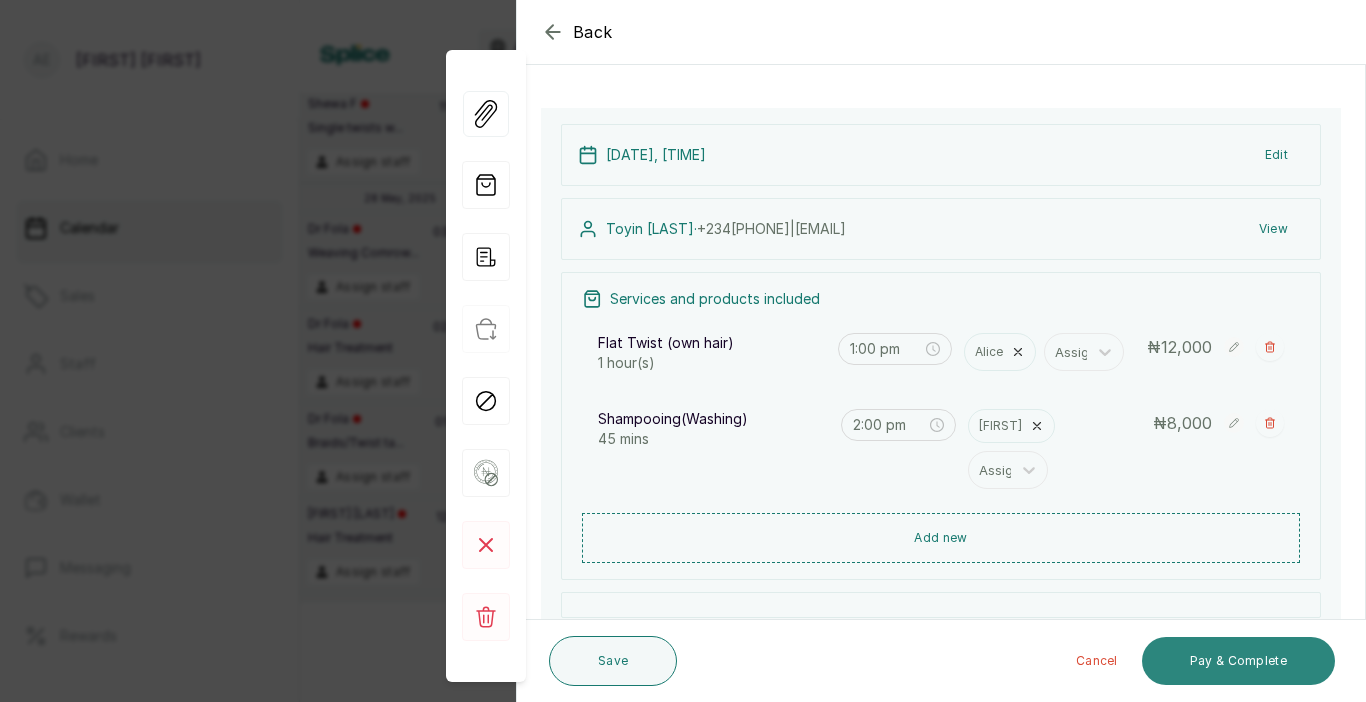 click on "Pay & Complete" at bounding box center (1238, 661) 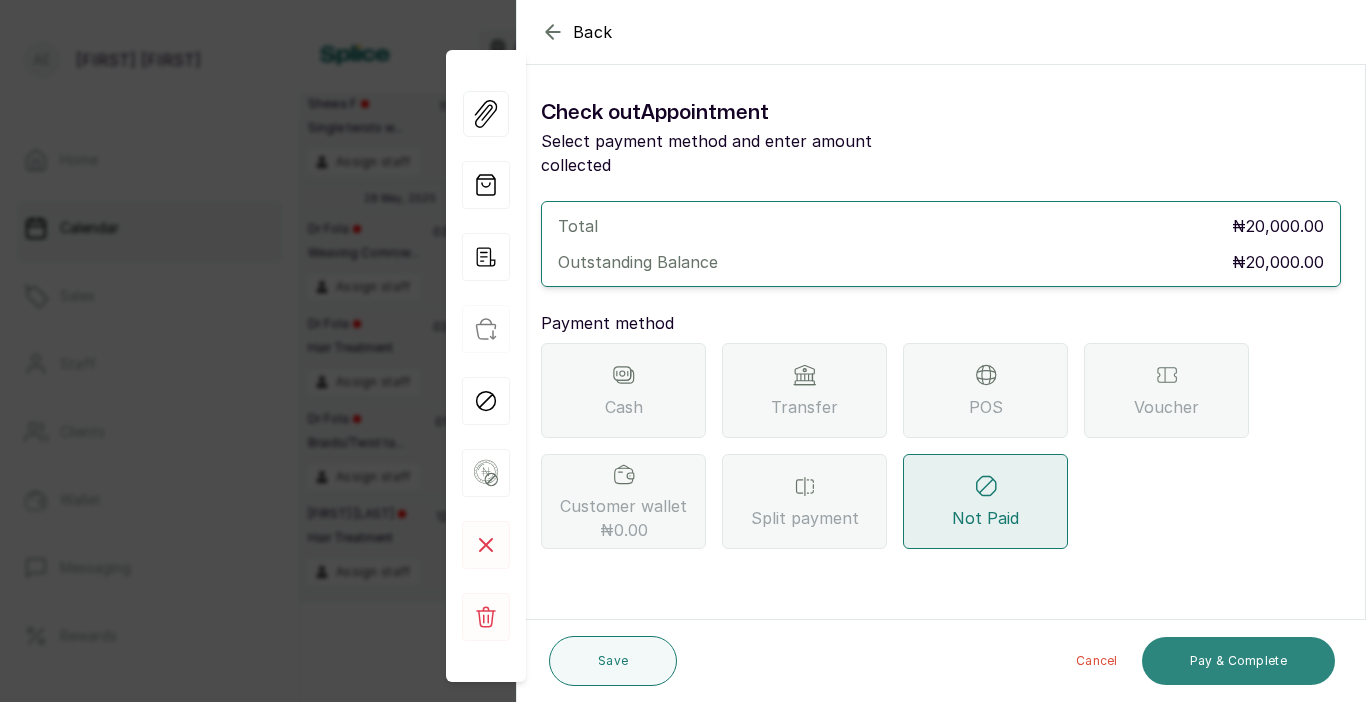 scroll, scrollTop: 0, scrollLeft: 0, axis: both 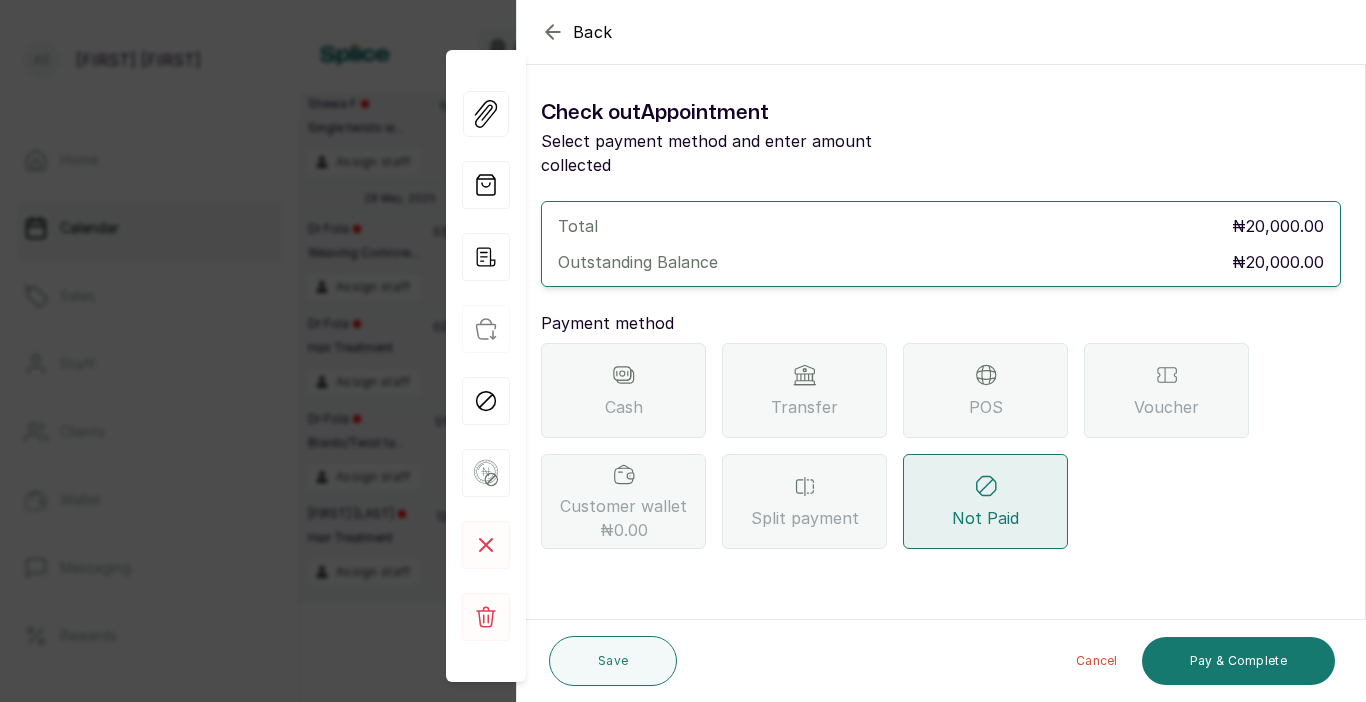 click 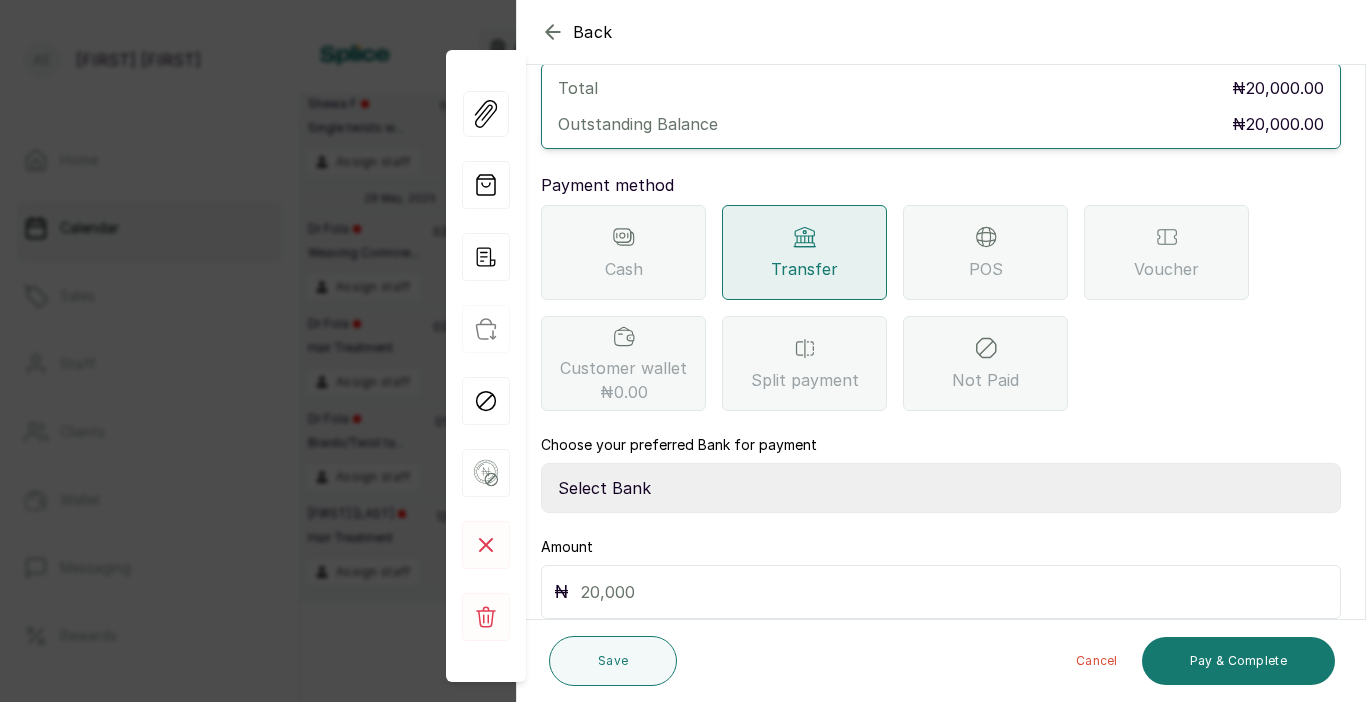 scroll, scrollTop: 200, scrollLeft: 0, axis: vertical 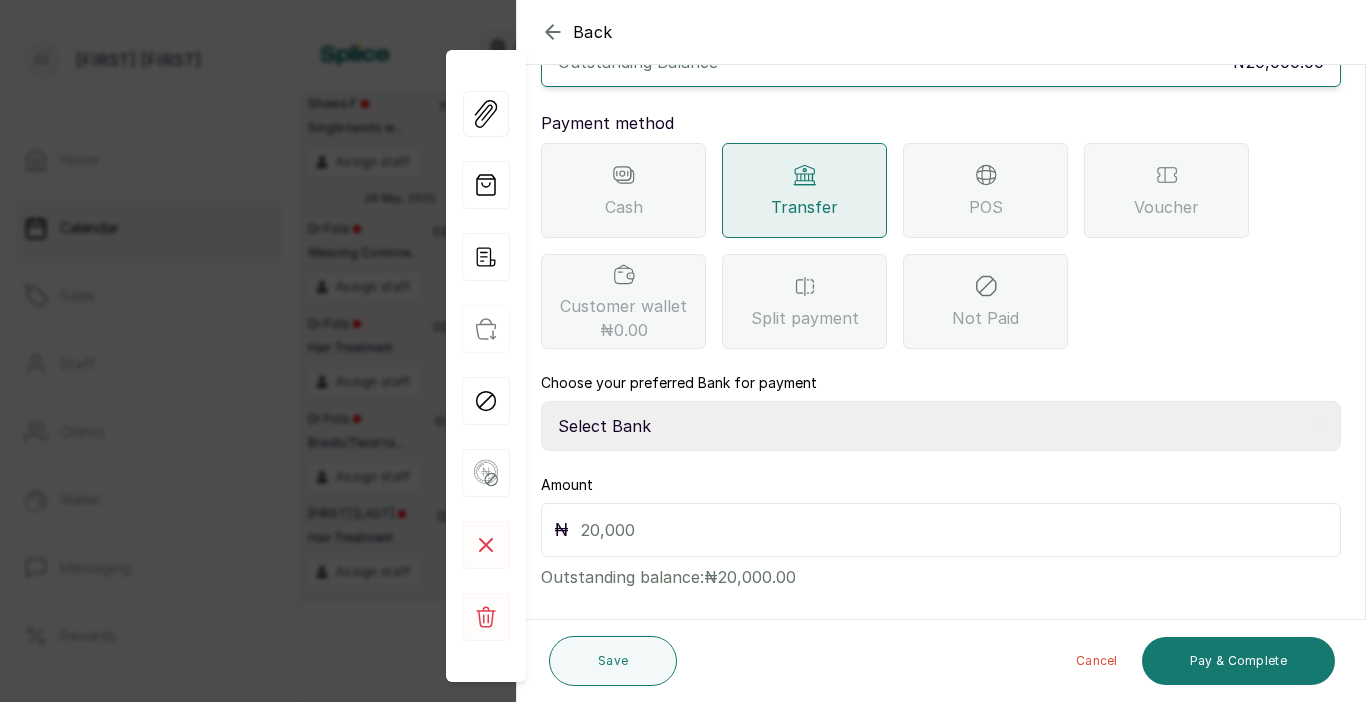 click on "Select Bank TRACTION(TRACTION) Providus Bank TASALAHQ HAIR AND BEAUTY Guaranty Trust Bank" at bounding box center (941, 426) 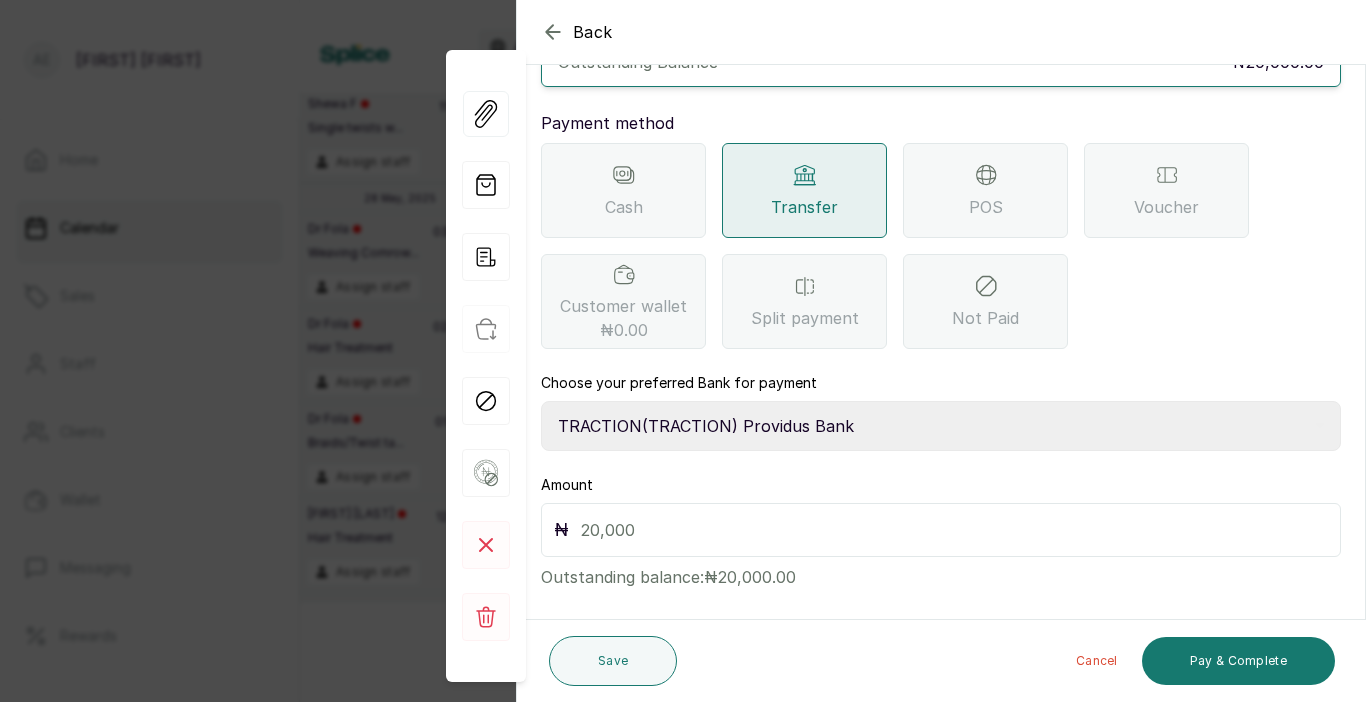 click on "Select Bank TRACTION(TRACTION) Providus Bank TASALAHQ HAIR AND BEAUTY Guaranty Trust Bank" at bounding box center [941, 426] 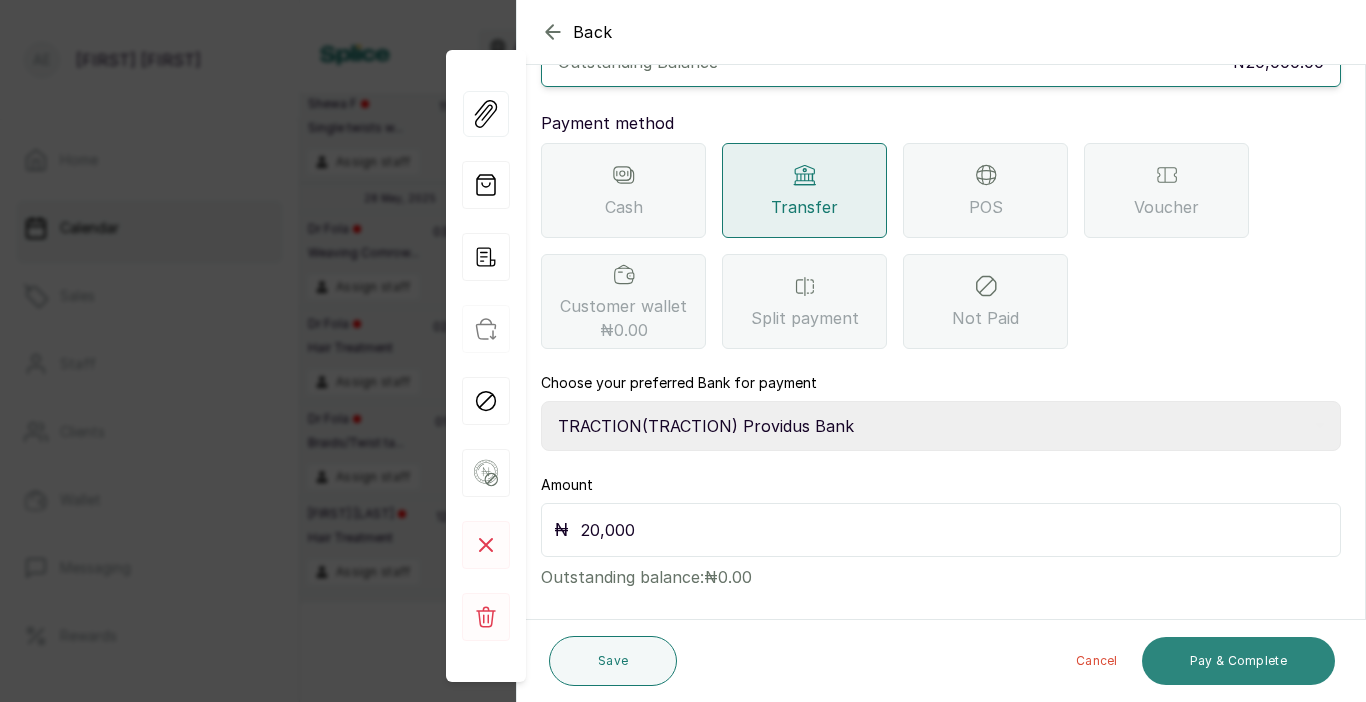 type on "20,000" 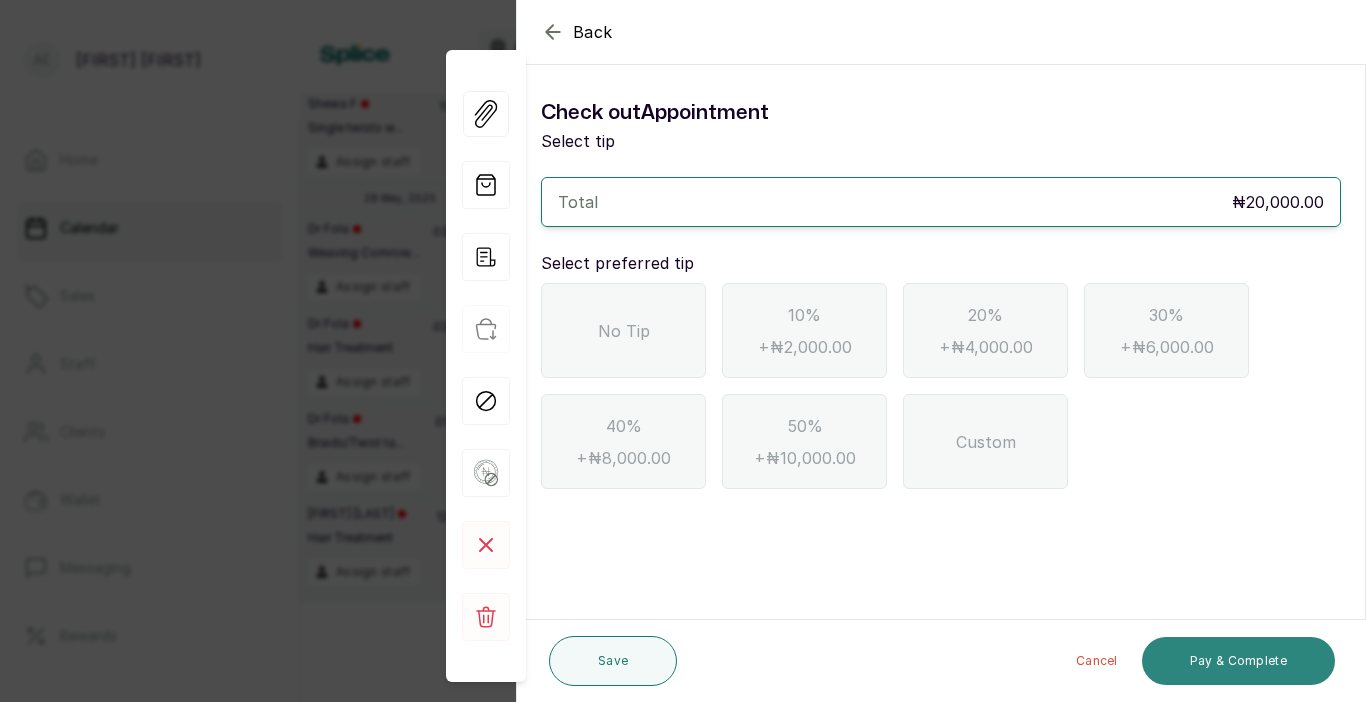 scroll, scrollTop: 0, scrollLeft: 0, axis: both 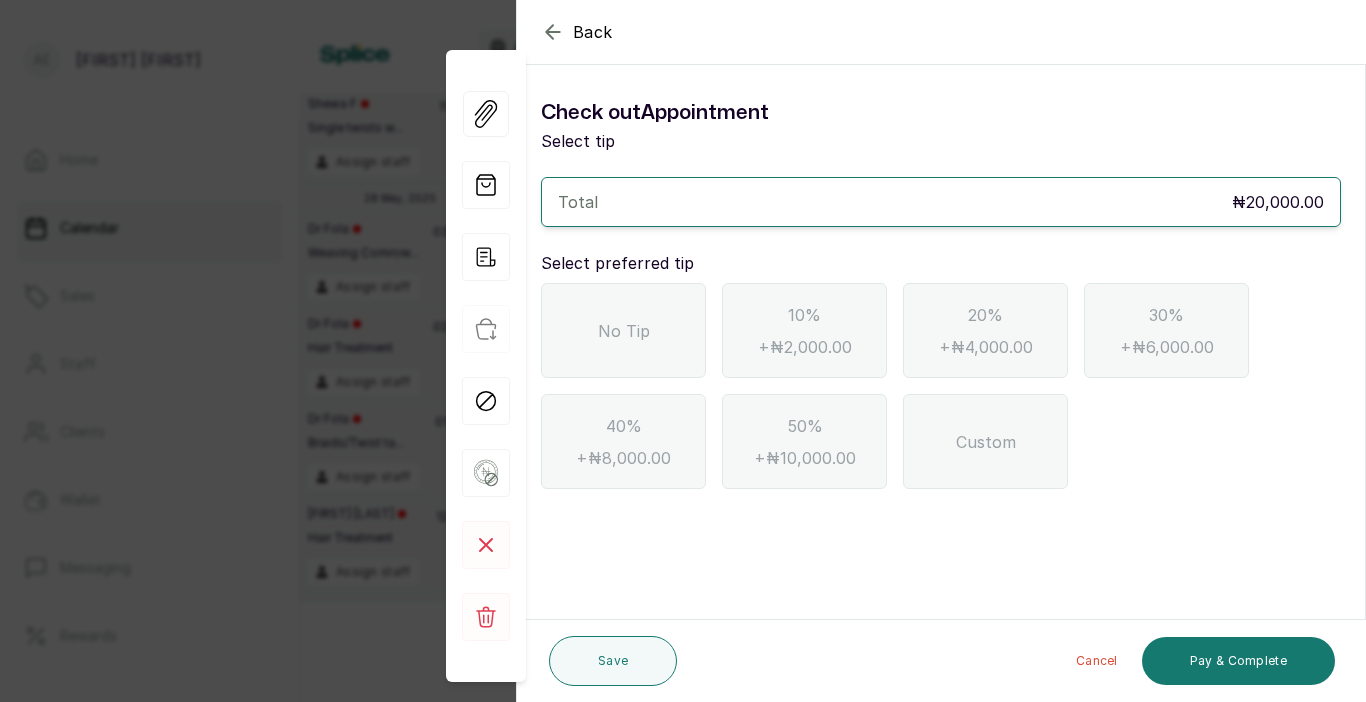 click on "No Tip" at bounding box center (624, 331) 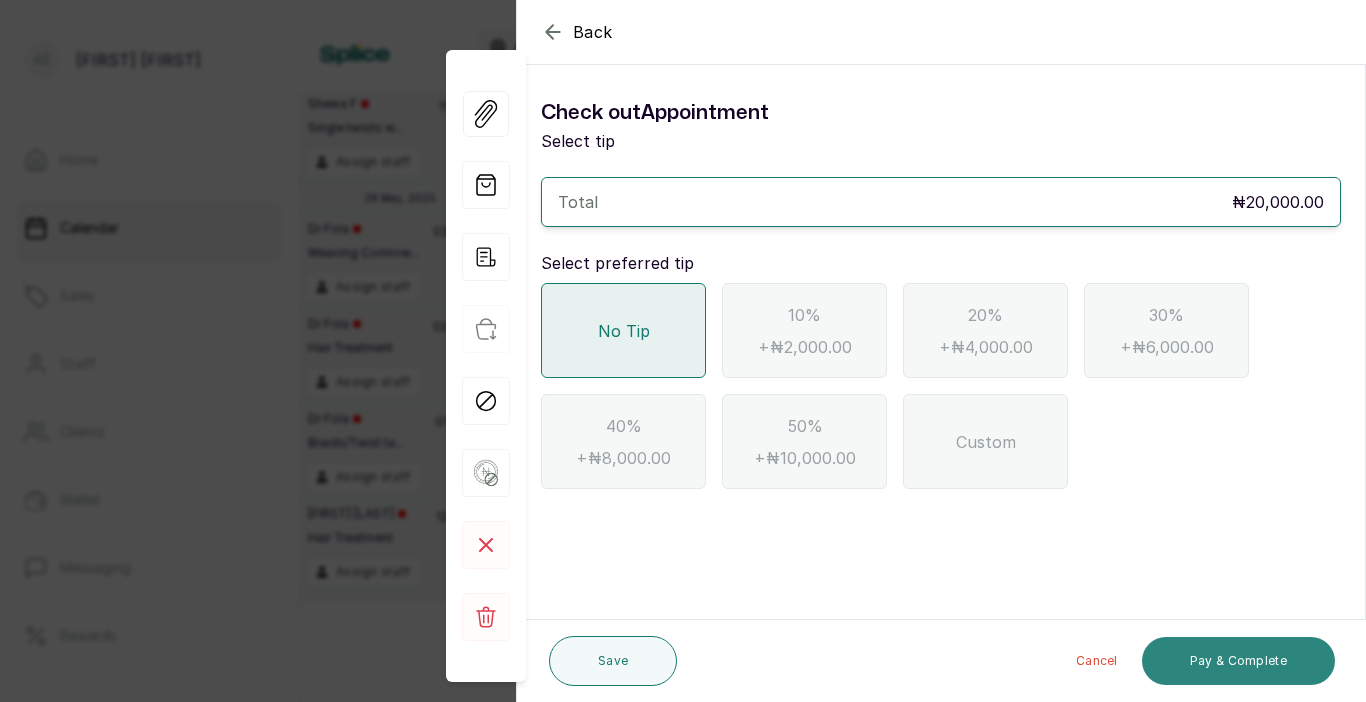 click on "Pay & Complete" at bounding box center [1238, 661] 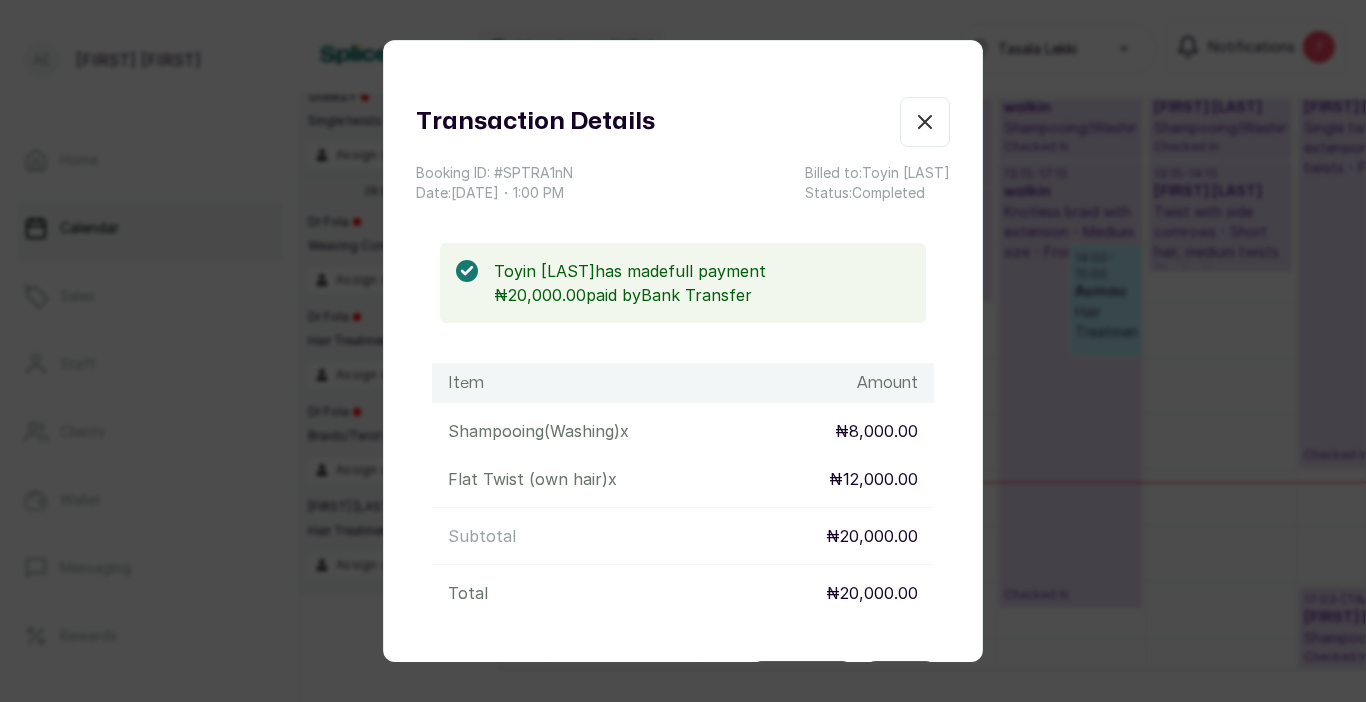 click on "Show no-show/cancelled" at bounding box center (925, 122) 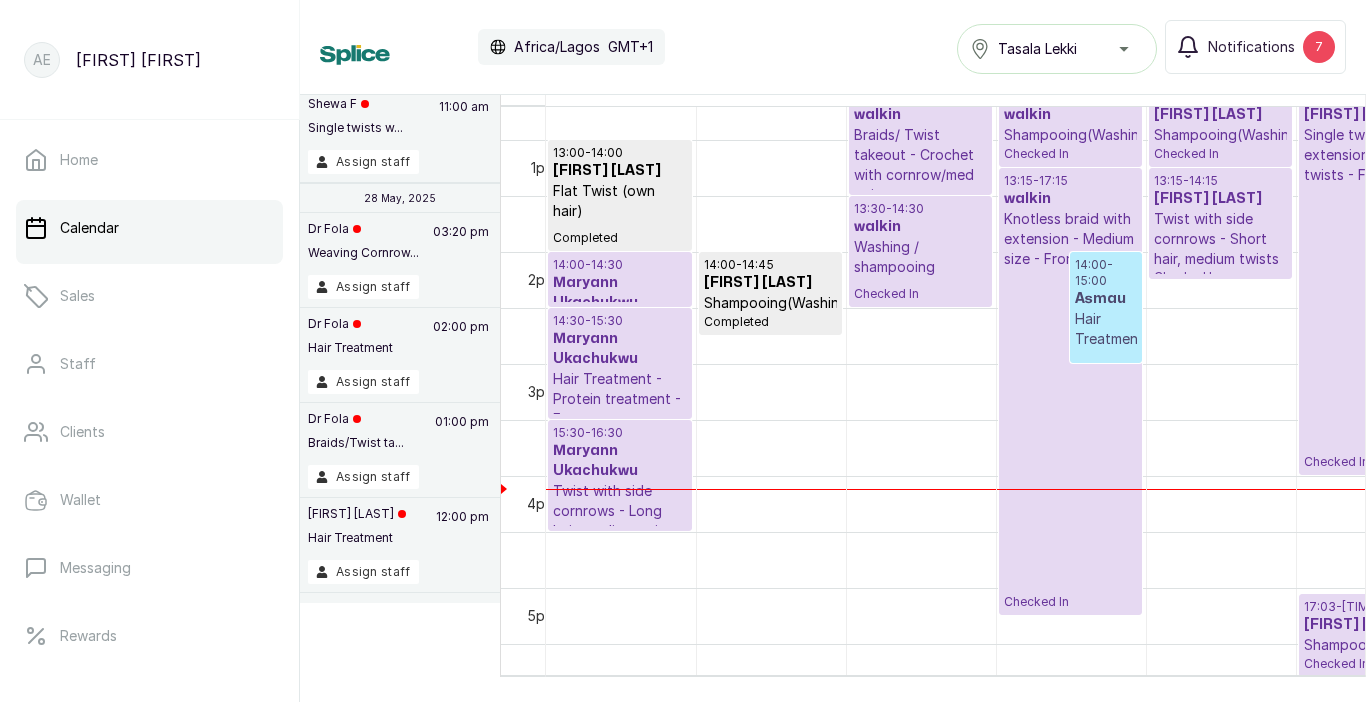 scroll, scrollTop: 1361, scrollLeft: 0, axis: vertical 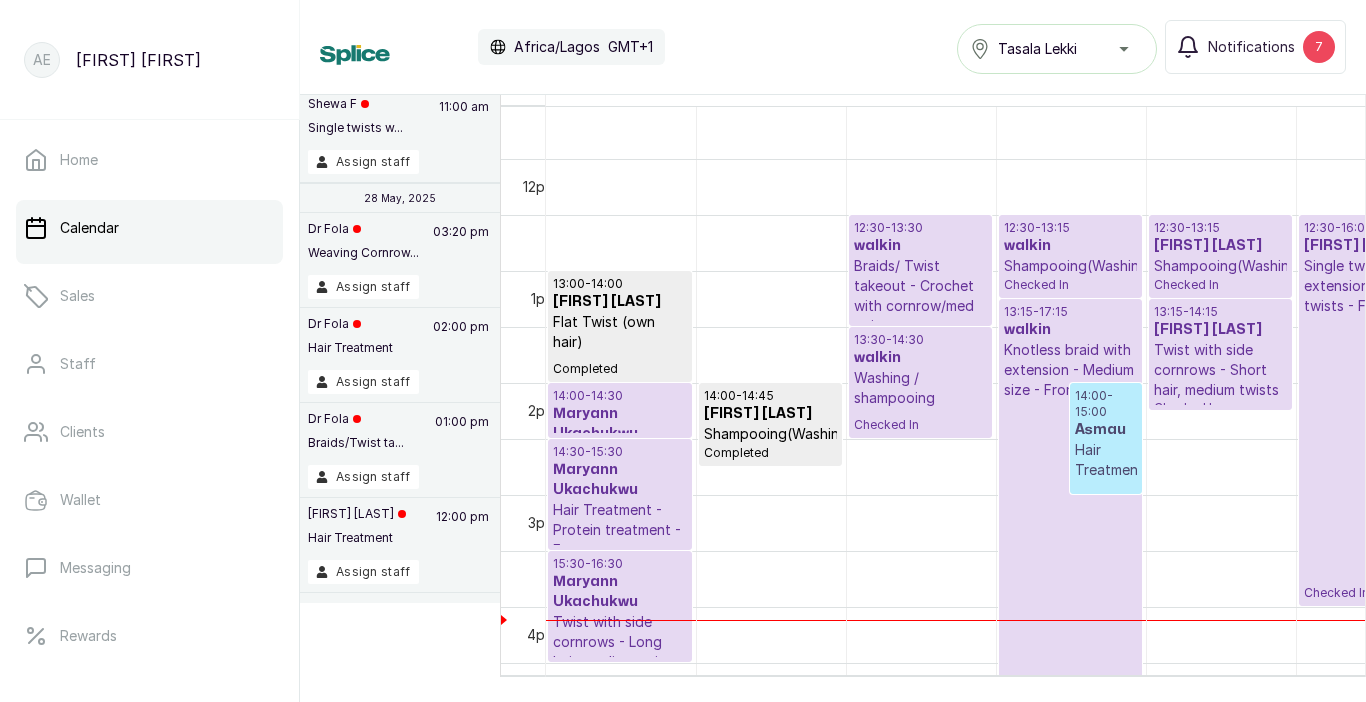 click on "Braids/ Twist takeout - Crochet with cornrow/med twist" at bounding box center (920, 296) 